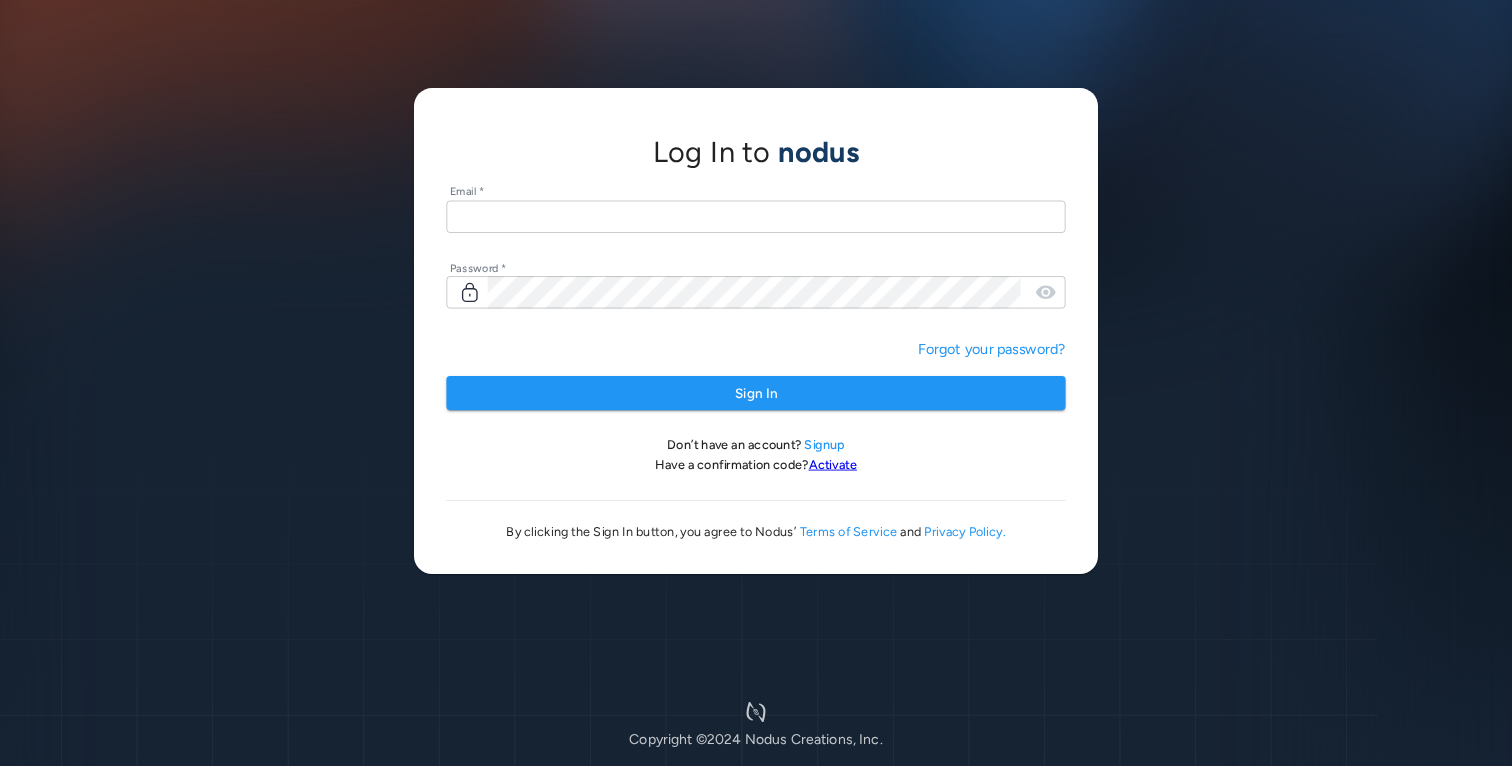 scroll, scrollTop: 0, scrollLeft: 0, axis: both 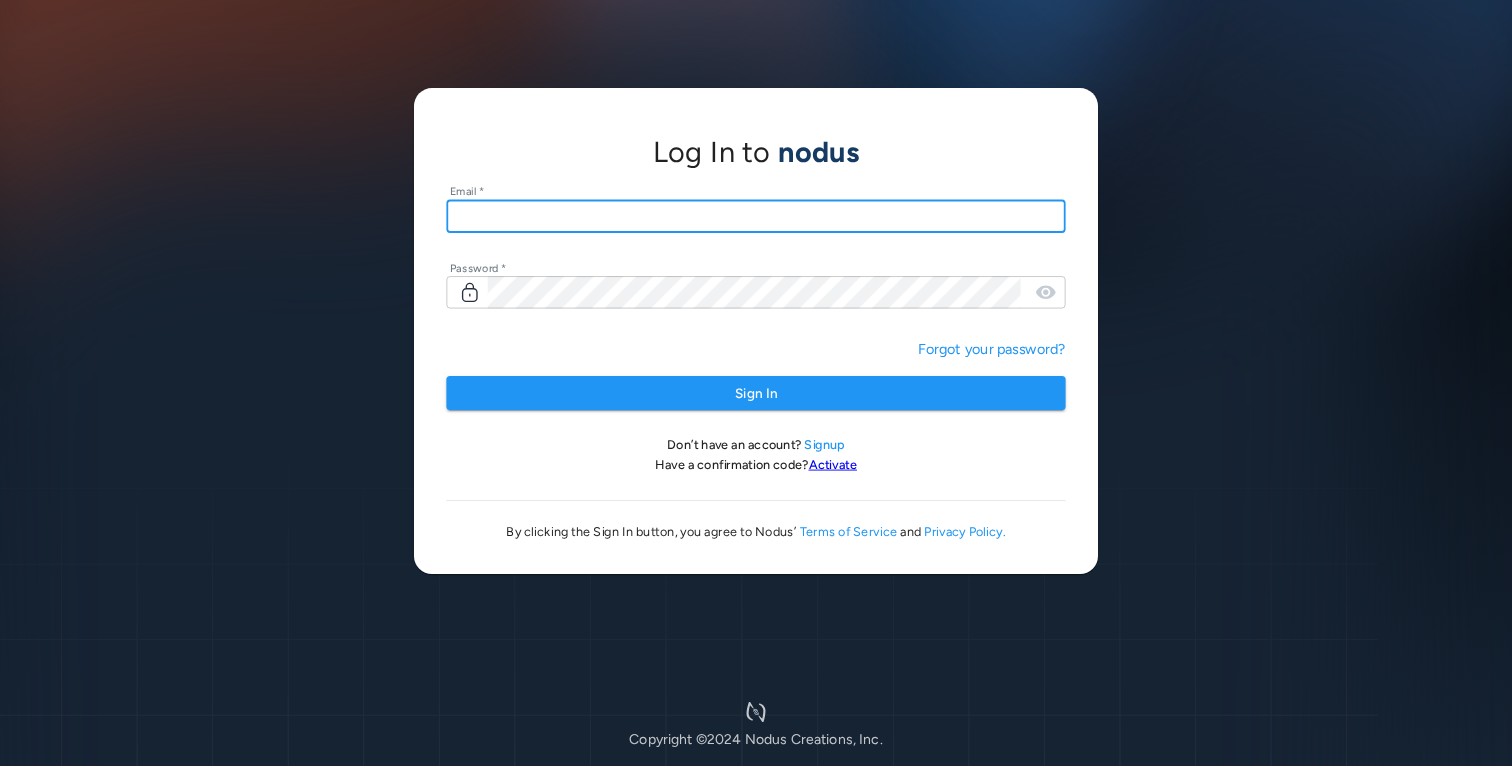type on "**********" 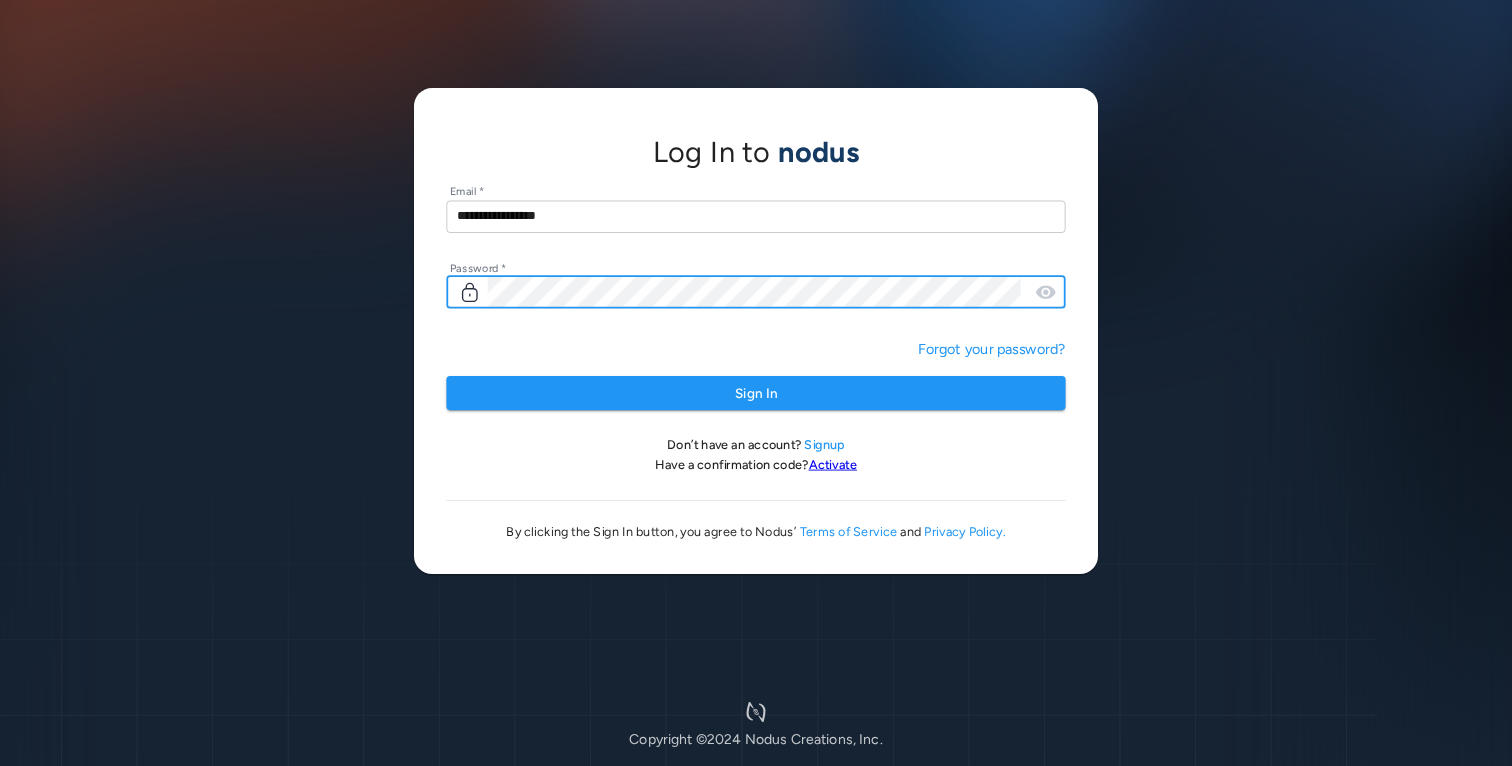 click on "Sign In" at bounding box center [755, 393] 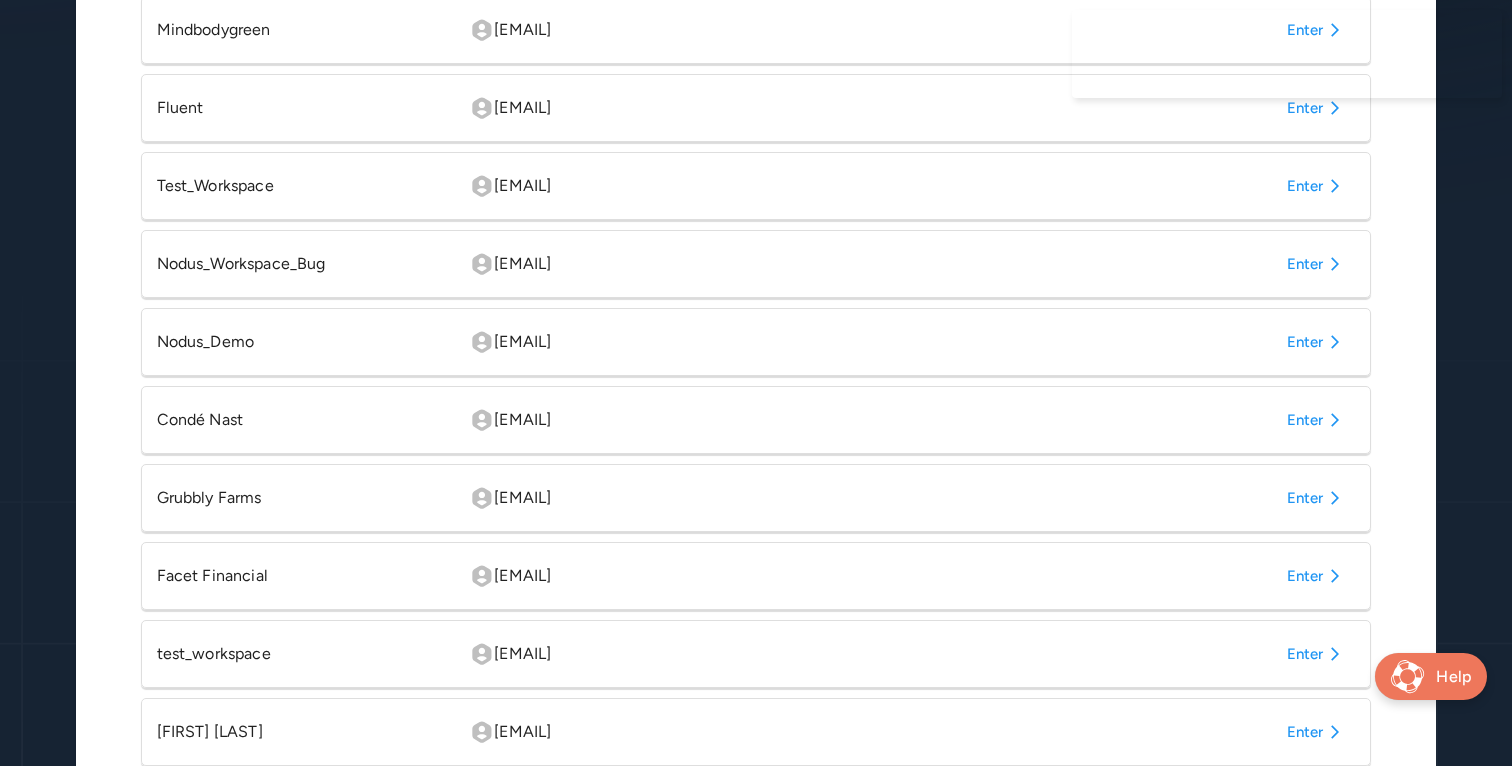 scroll, scrollTop: 687, scrollLeft: 0, axis: vertical 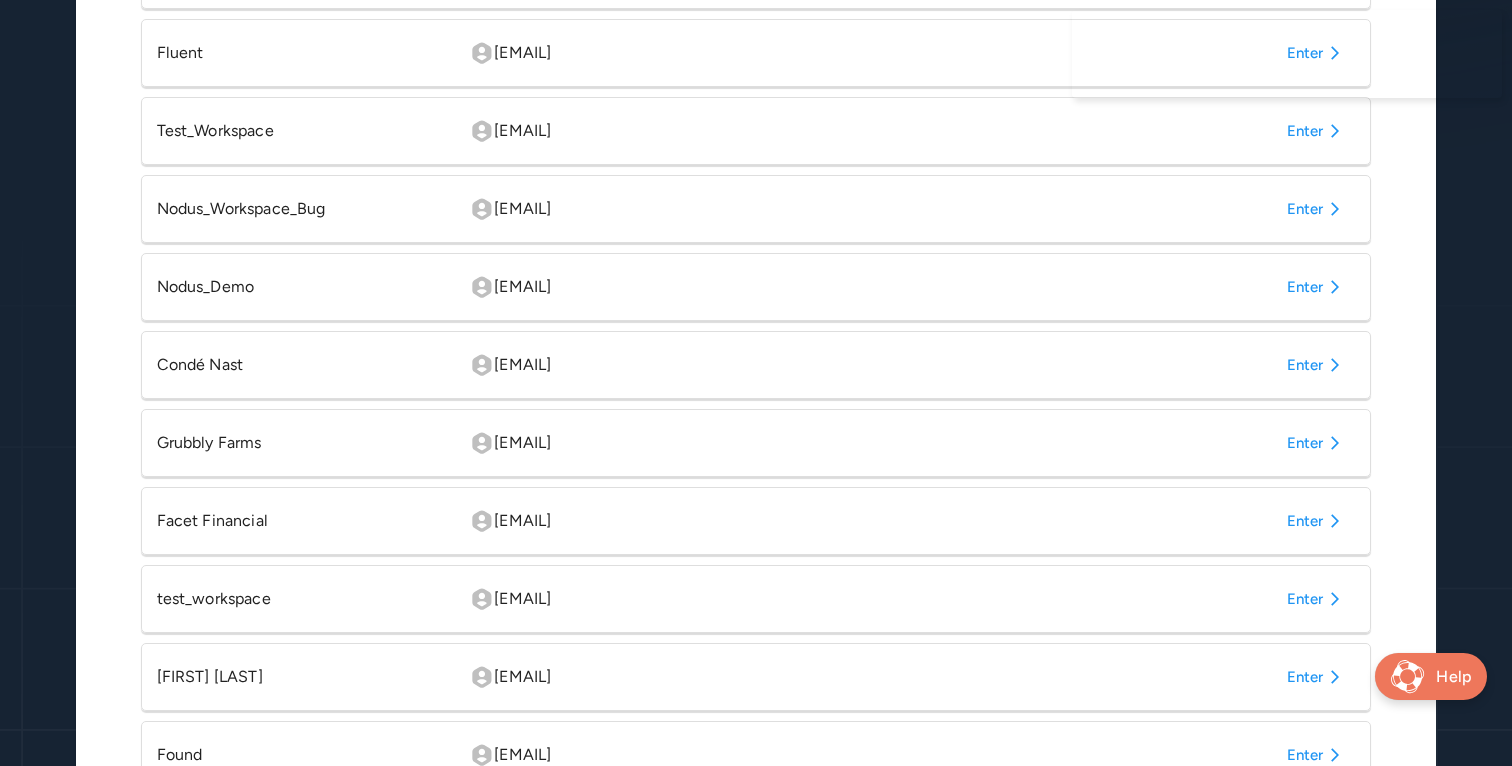click on "Enter" at bounding box center (1317, 365) 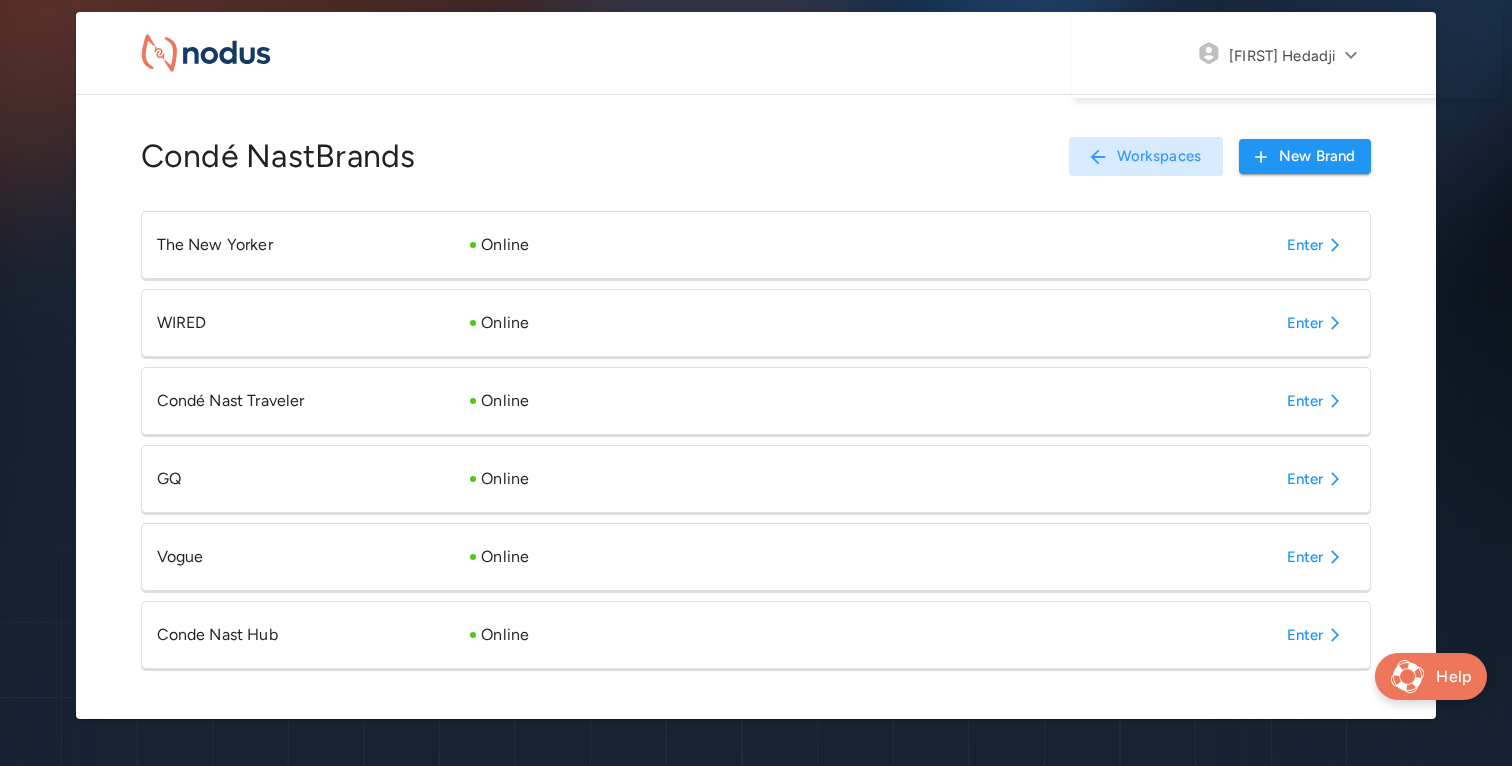 scroll, scrollTop: 71, scrollLeft: 0, axis: vertical 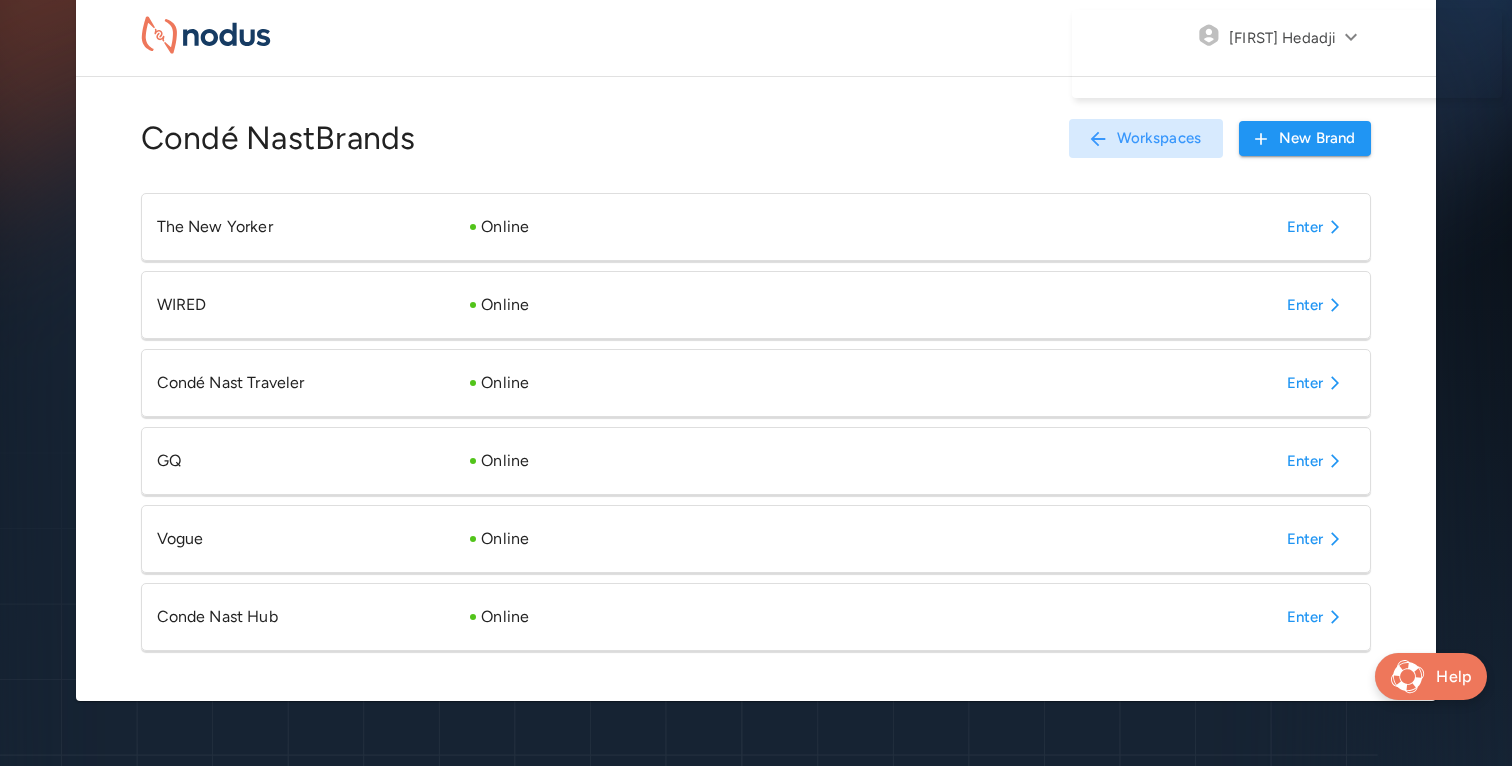 click on "Enter" at bounding box center [1317, 617] 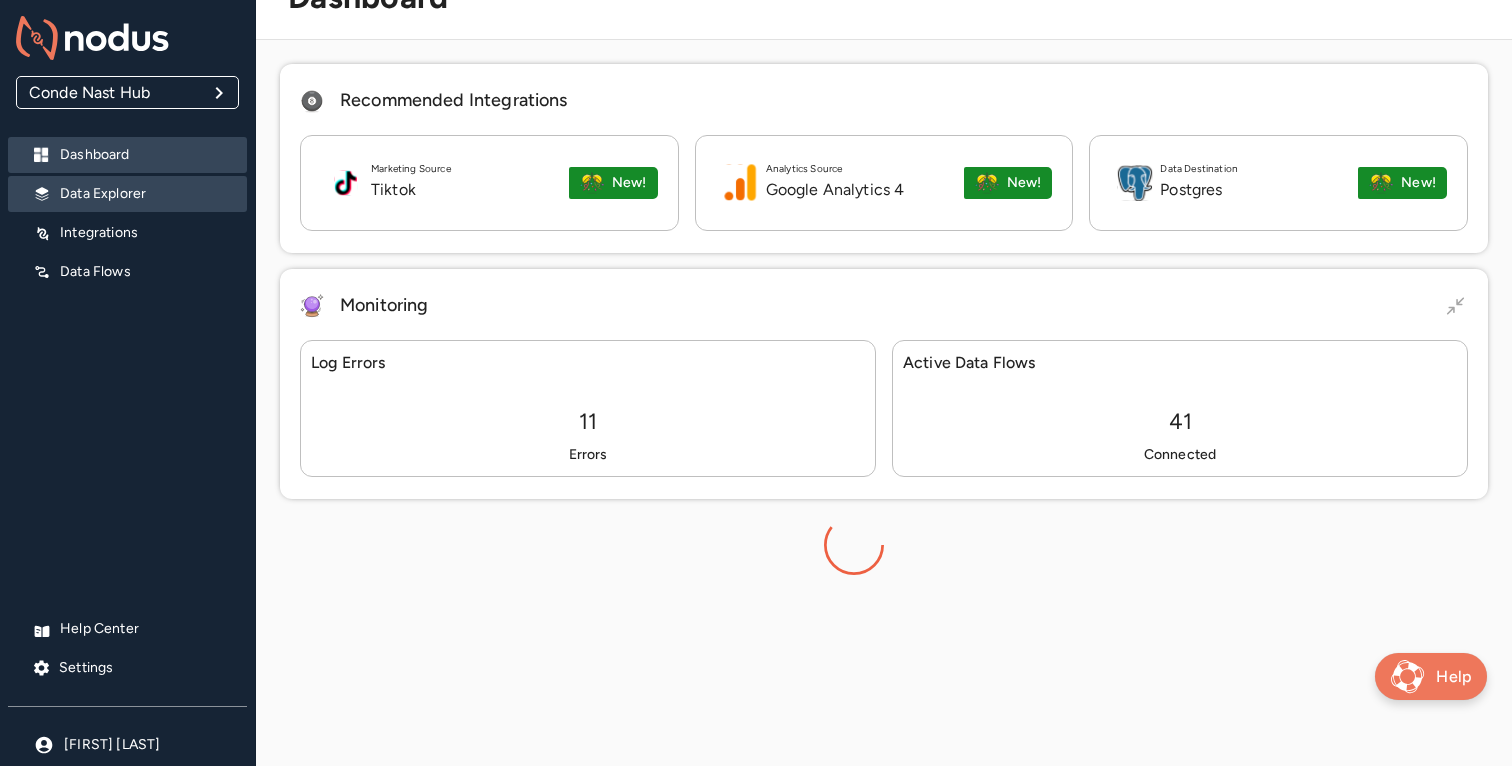 click on "Data Explorer" at bounding box center [145, 194] 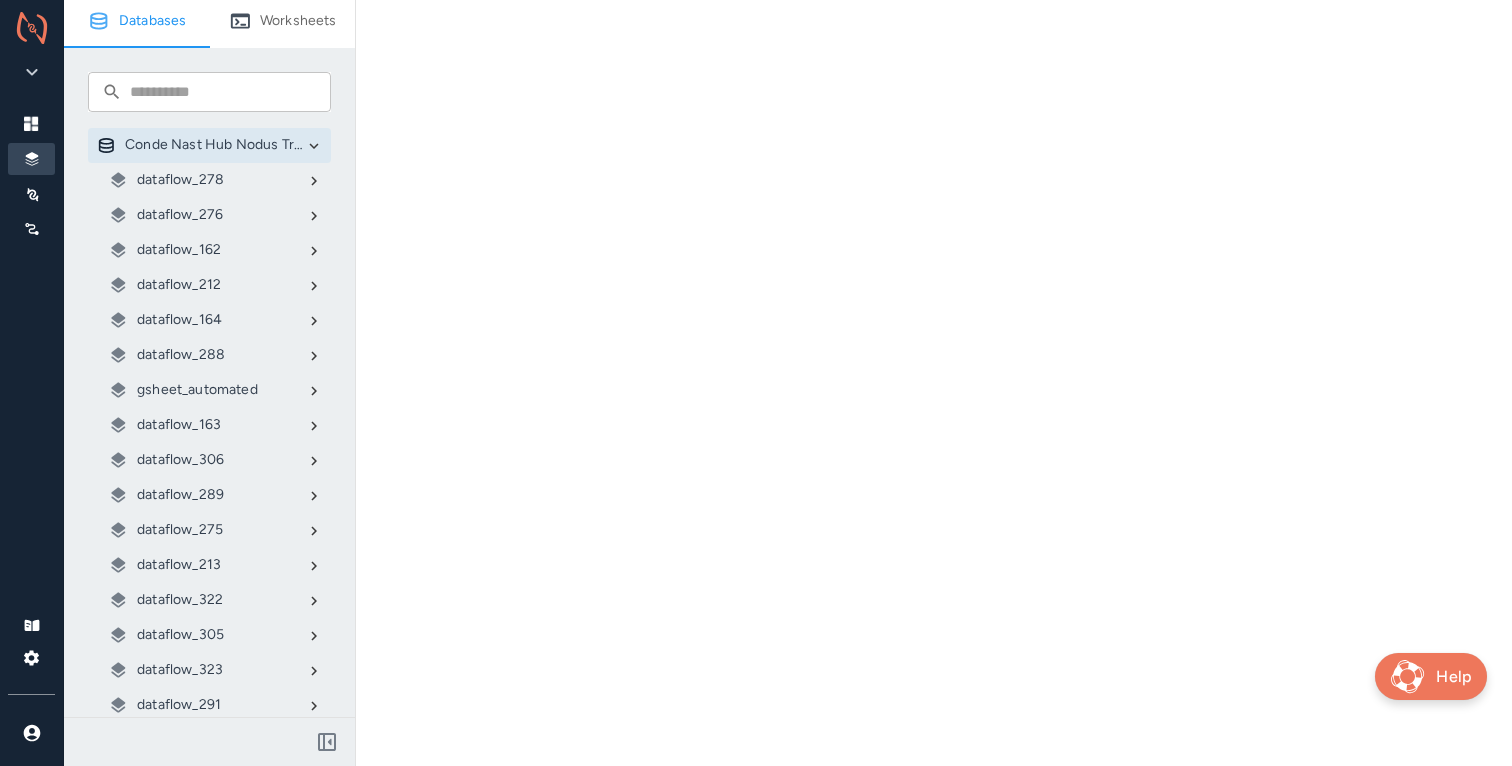 click on "gsheet_automated" at bounding box center [197, 390] 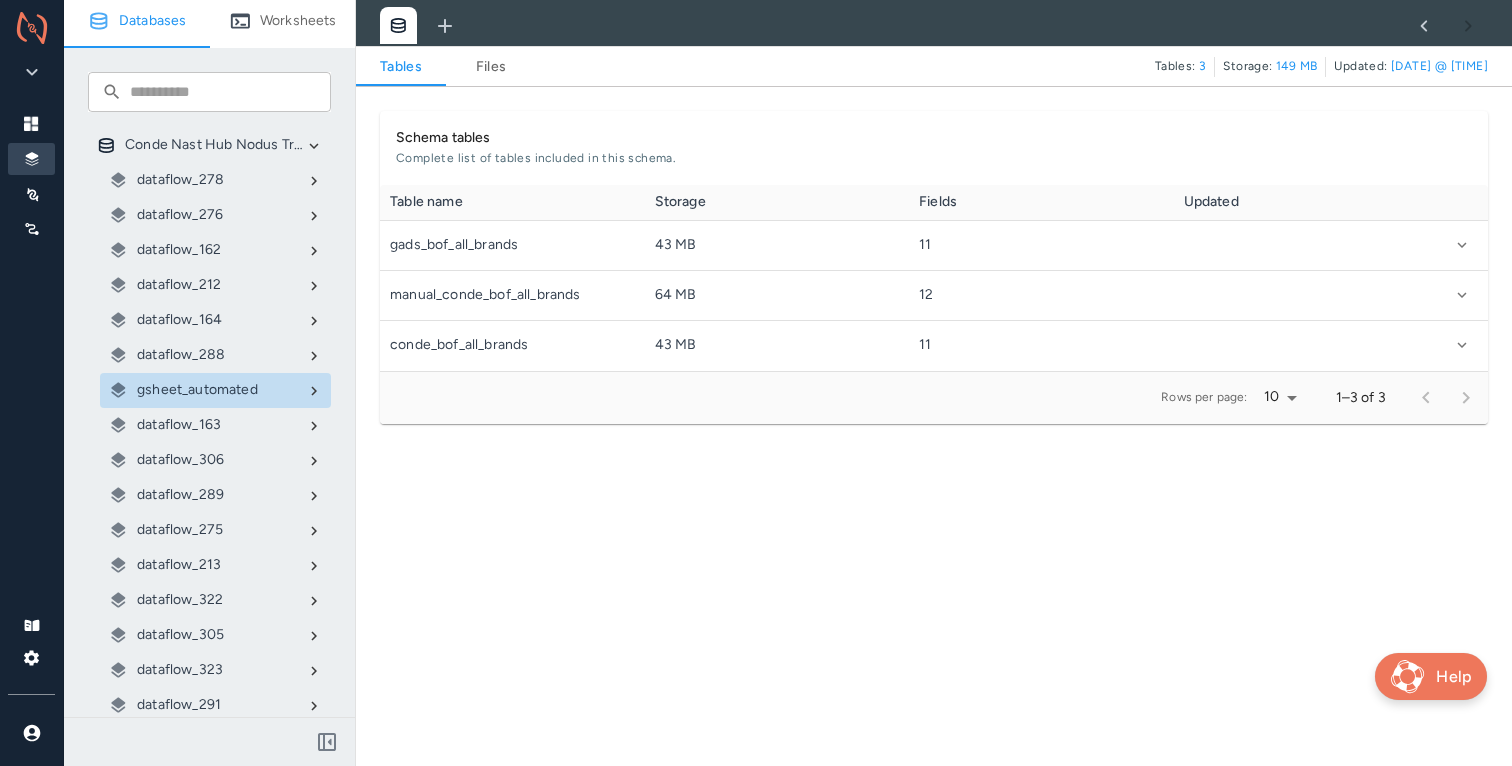 scroll, scrollTop: 1, scrollLeft: 1, axis: both 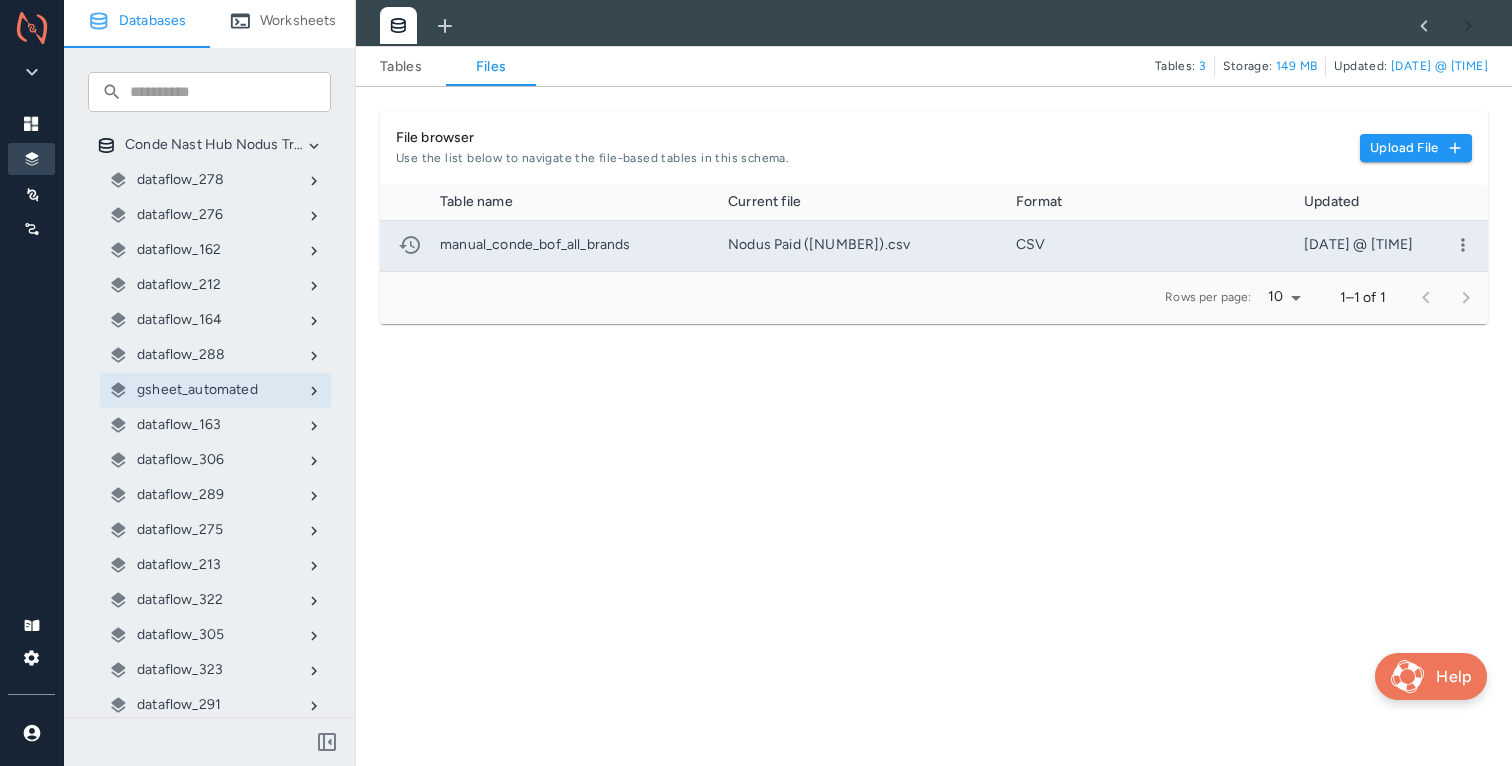 click 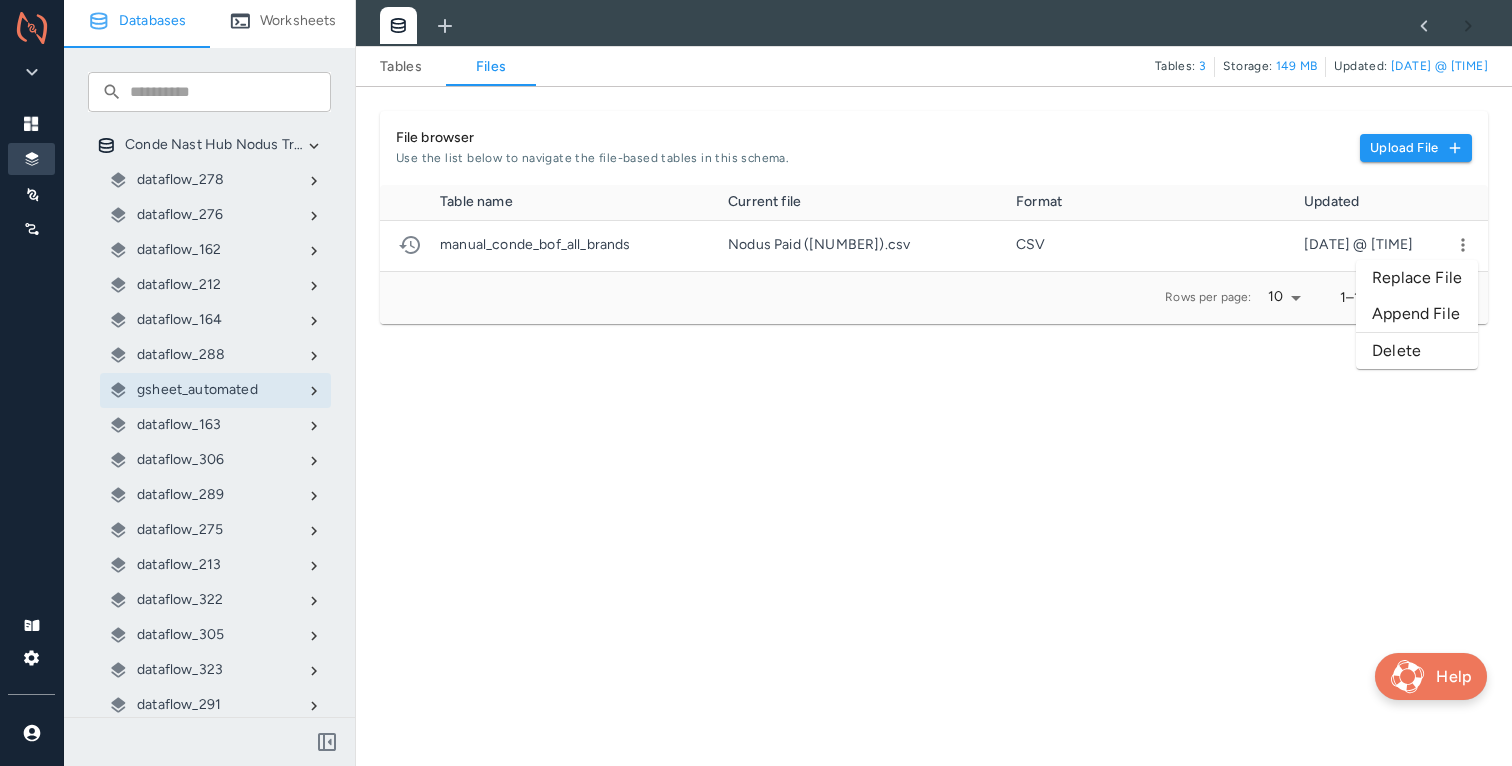 click on "Replace File" at bounding box center (1417, 278) 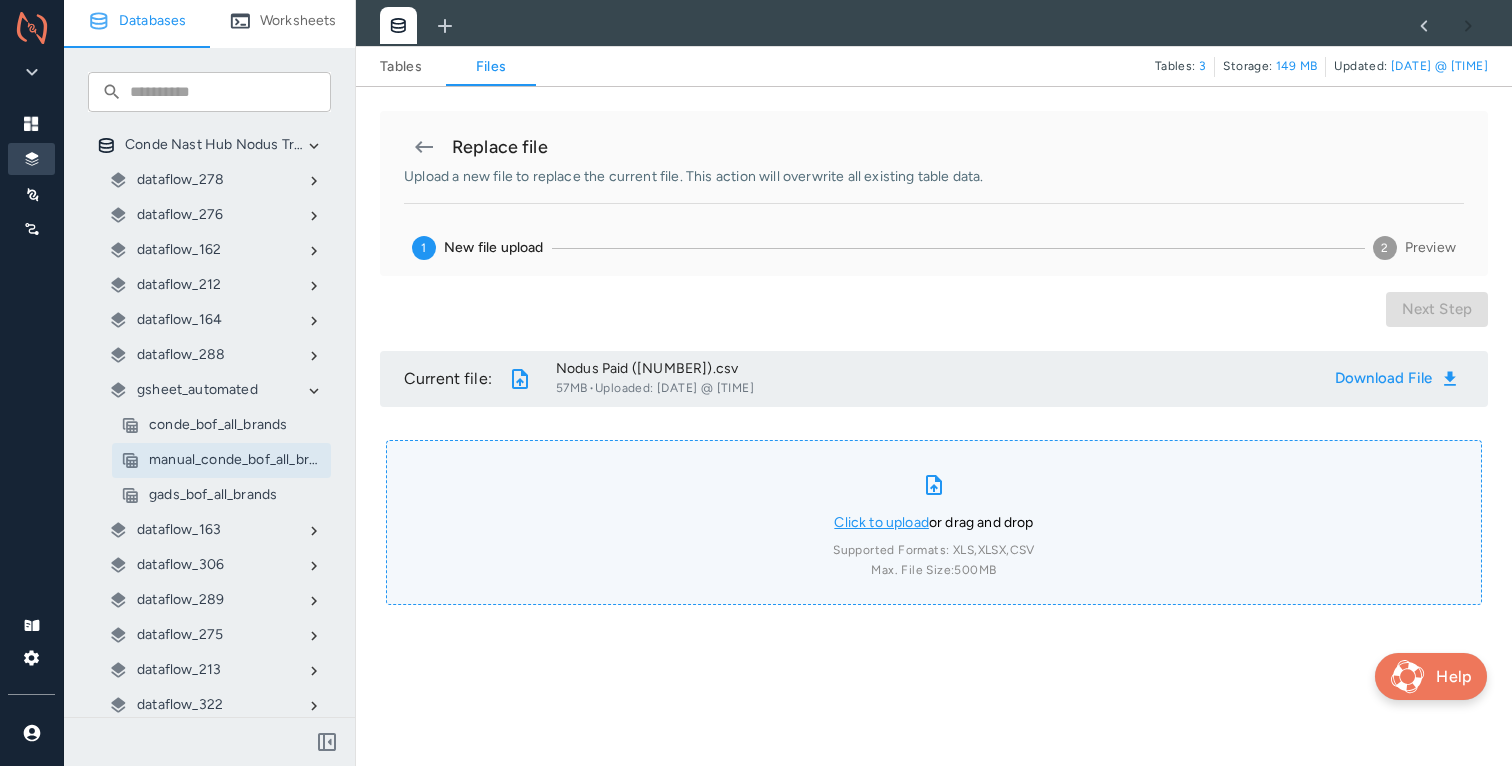 click on "Click to upload" at bounding box center (881, 522) 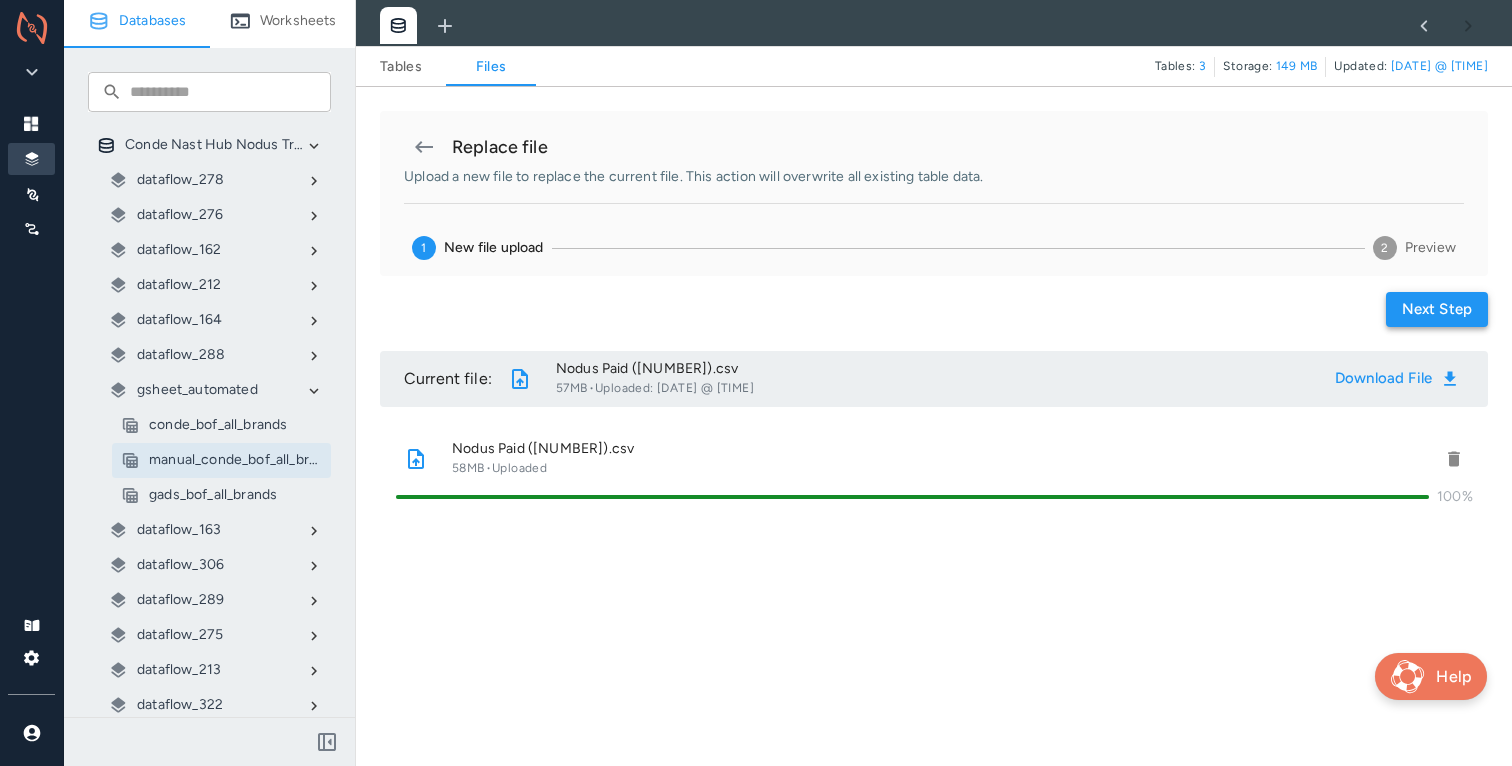 click on "Next step" at bounding box center [1437, 309] 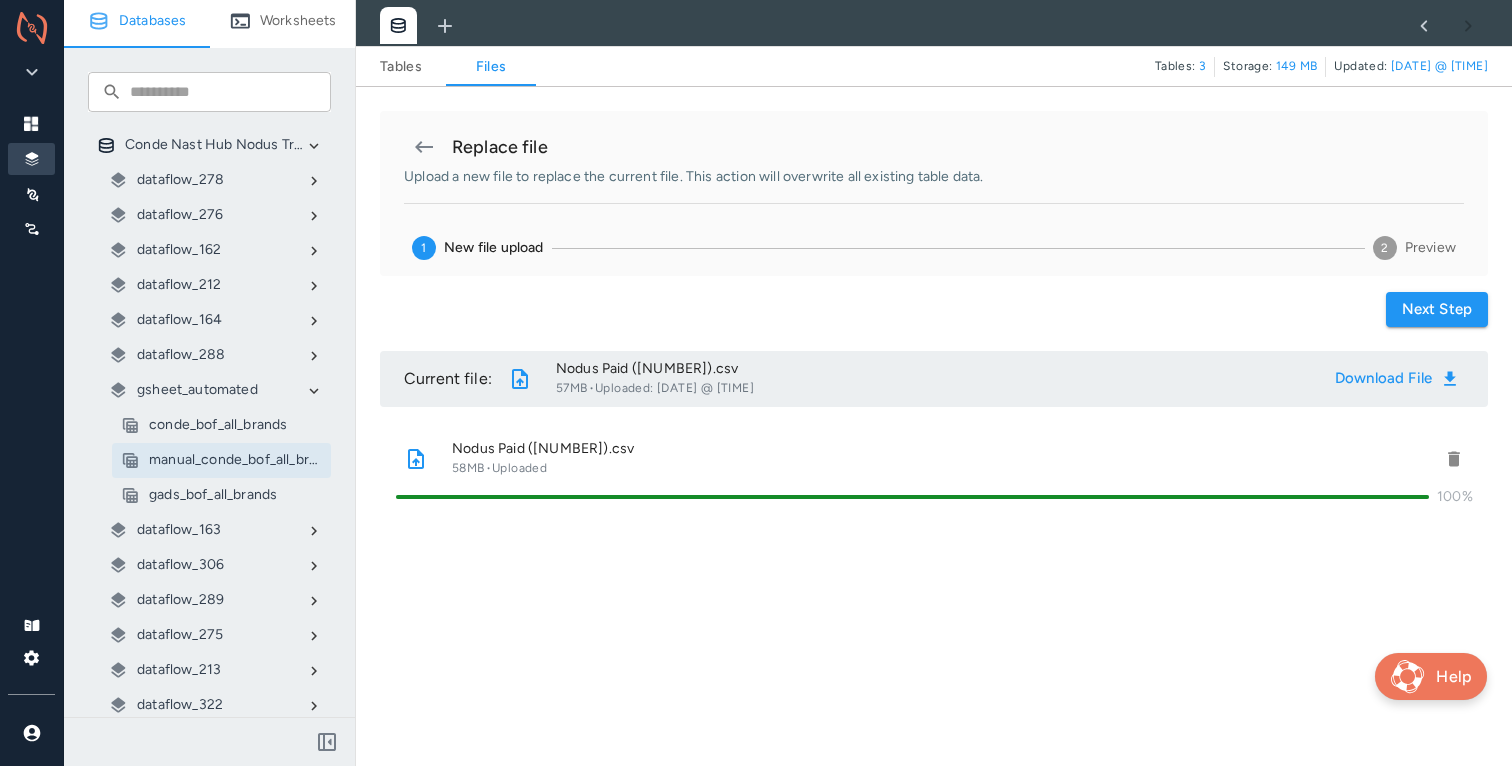 click on "Previous Step Next step" at bounding box center (934, 309) 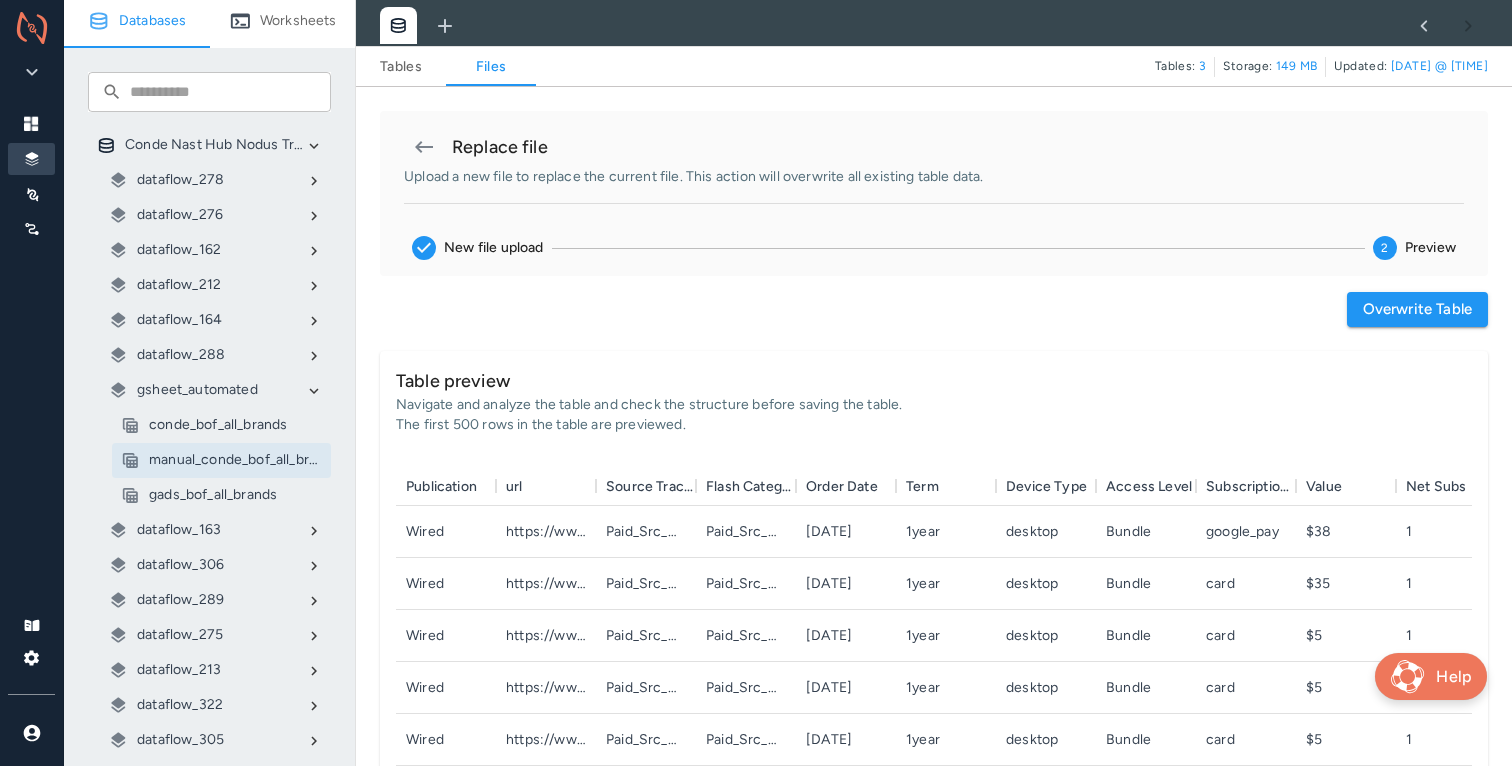 scroll, scrollTop: 1, scrollLeft: 1, axis: both 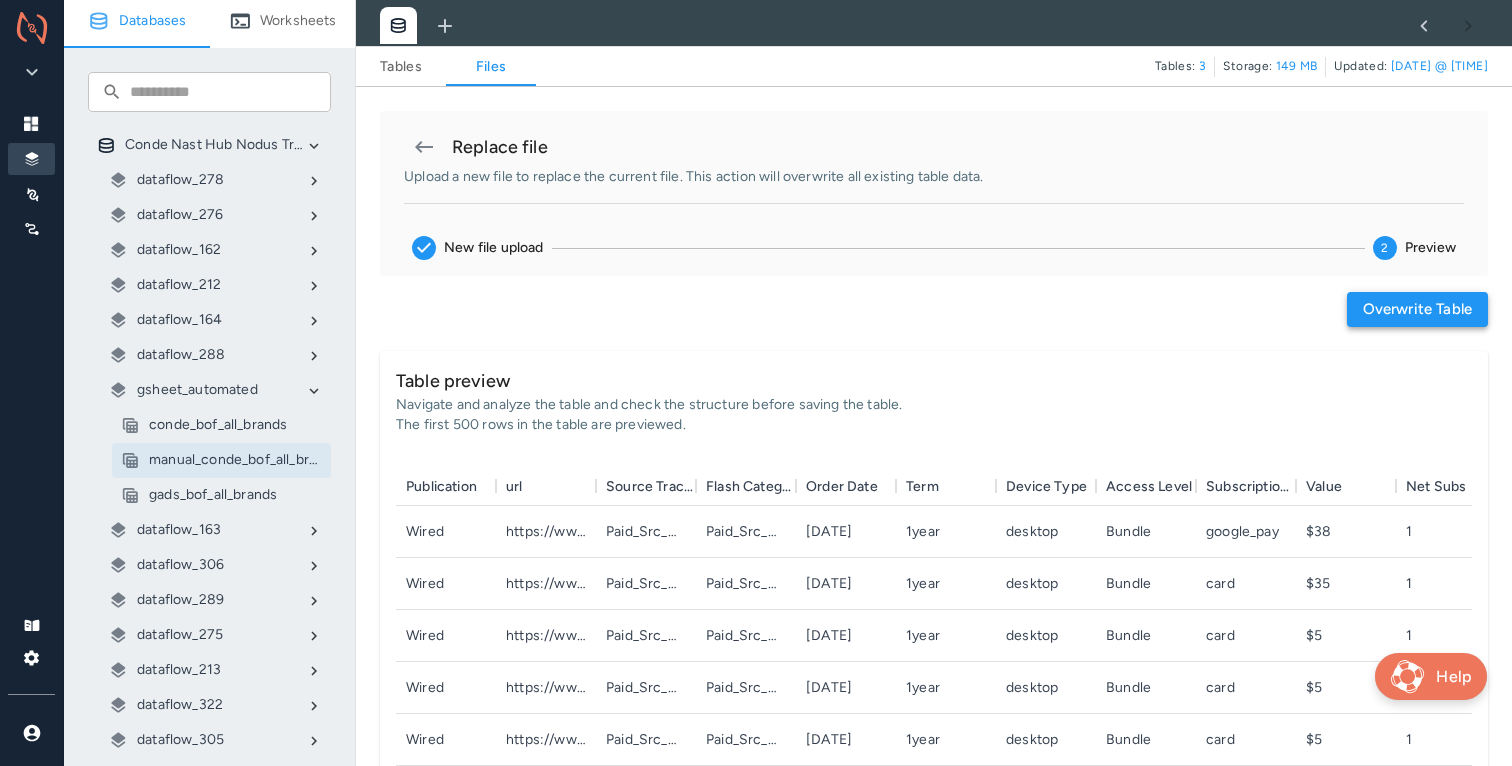 click on "Overwrite table" at bounding box center (1417, 309) 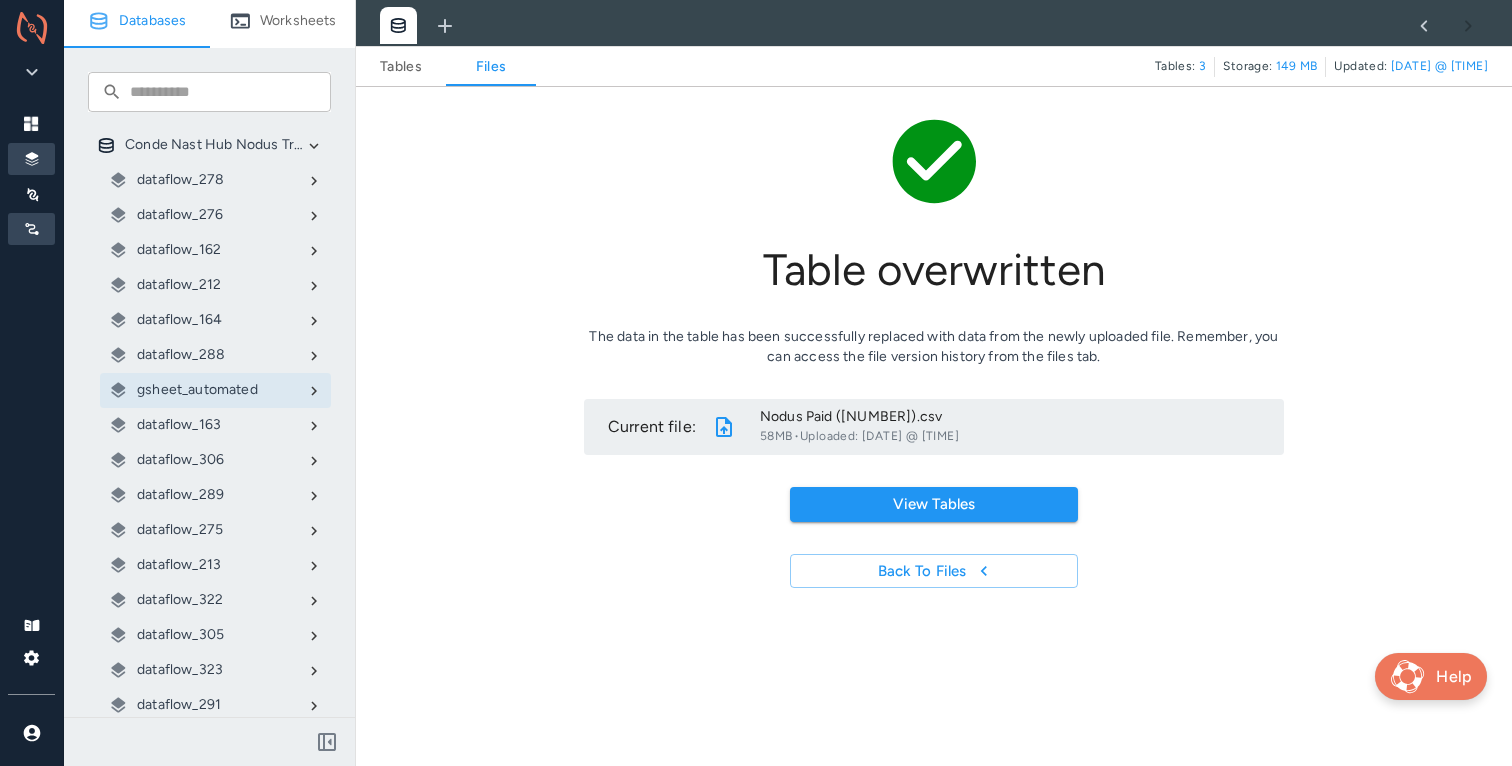 click 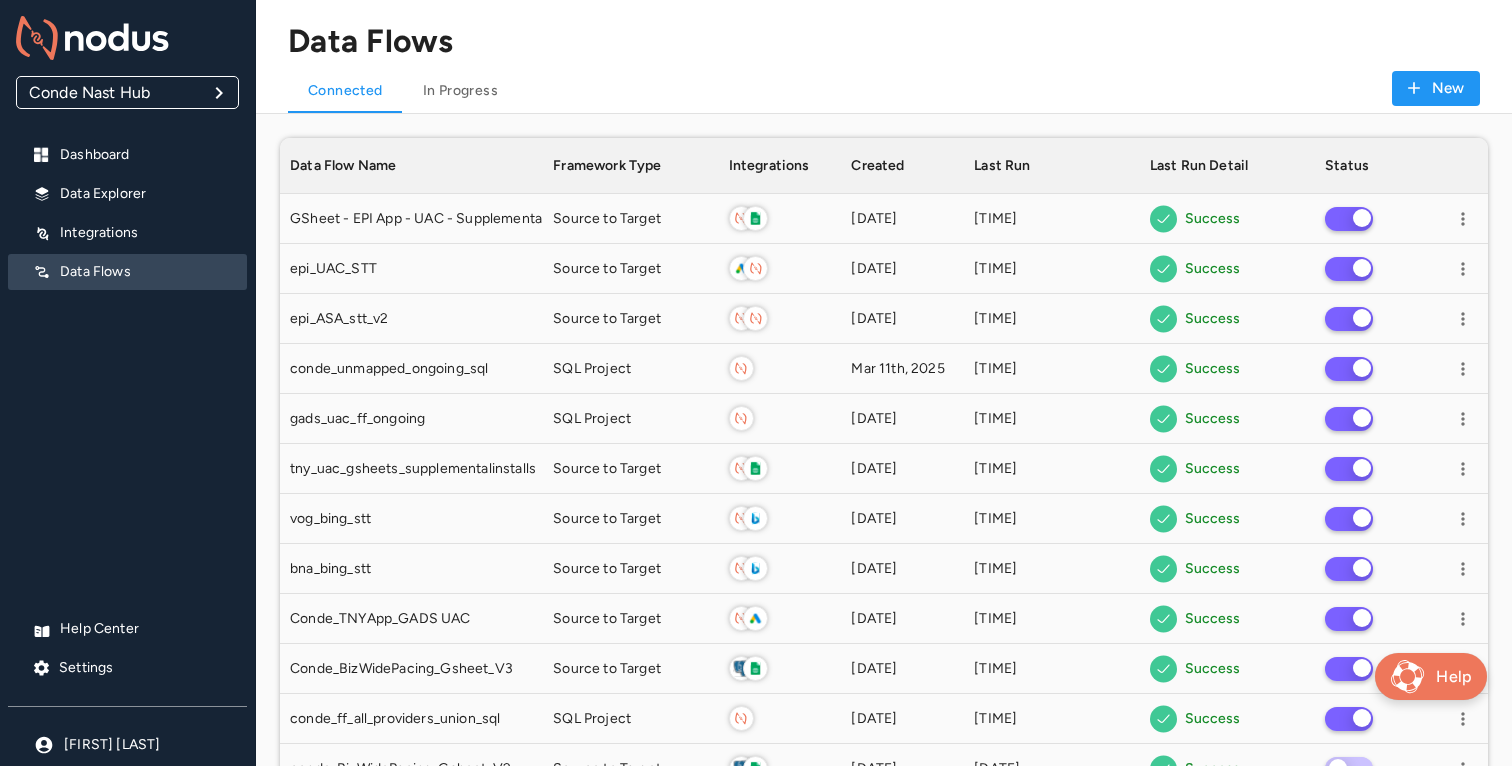 scroll, scrollTop: 1, scrollLeft: 1, axis: both 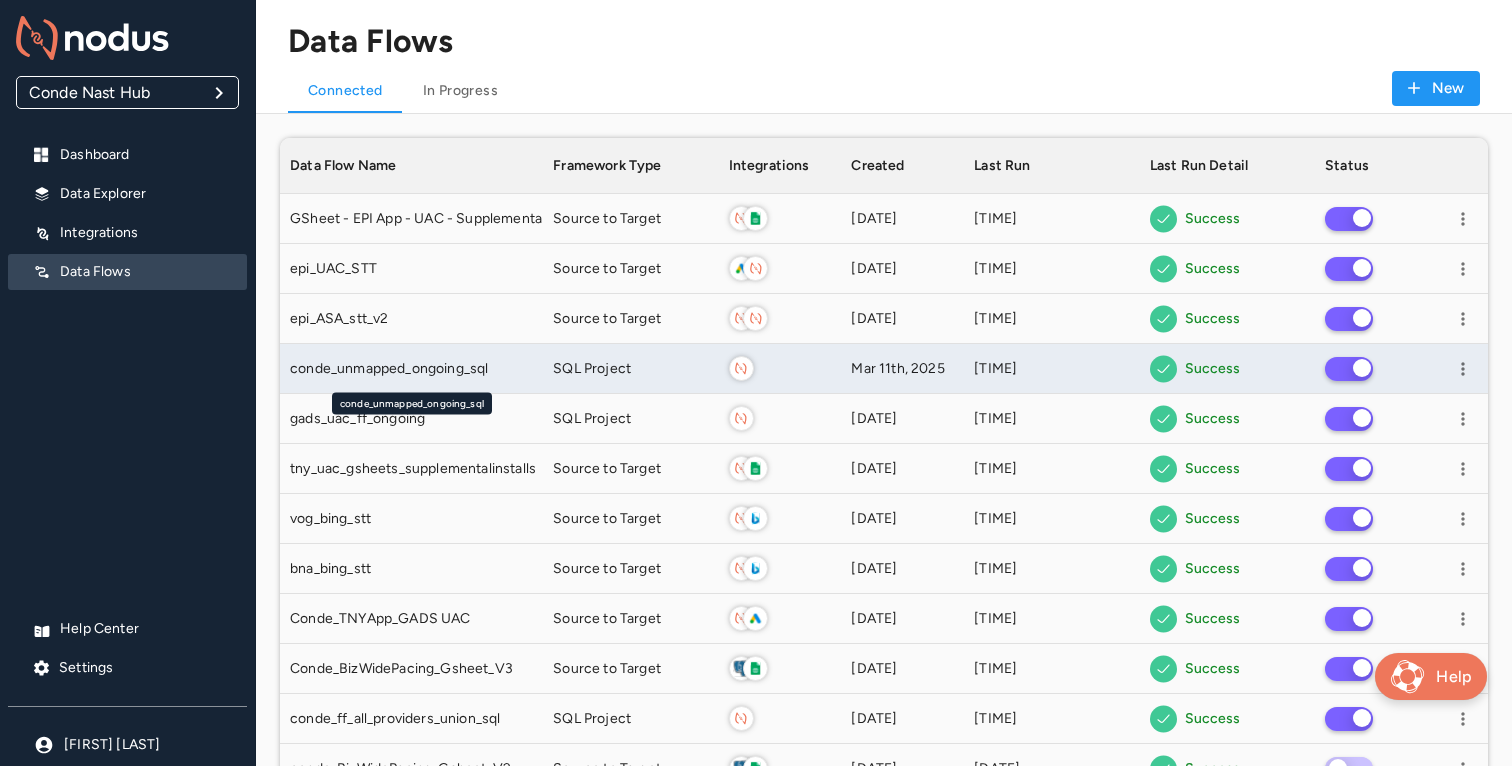 click on "conde_unmapped_ongoing_sql" at bounding box center [389, 369] 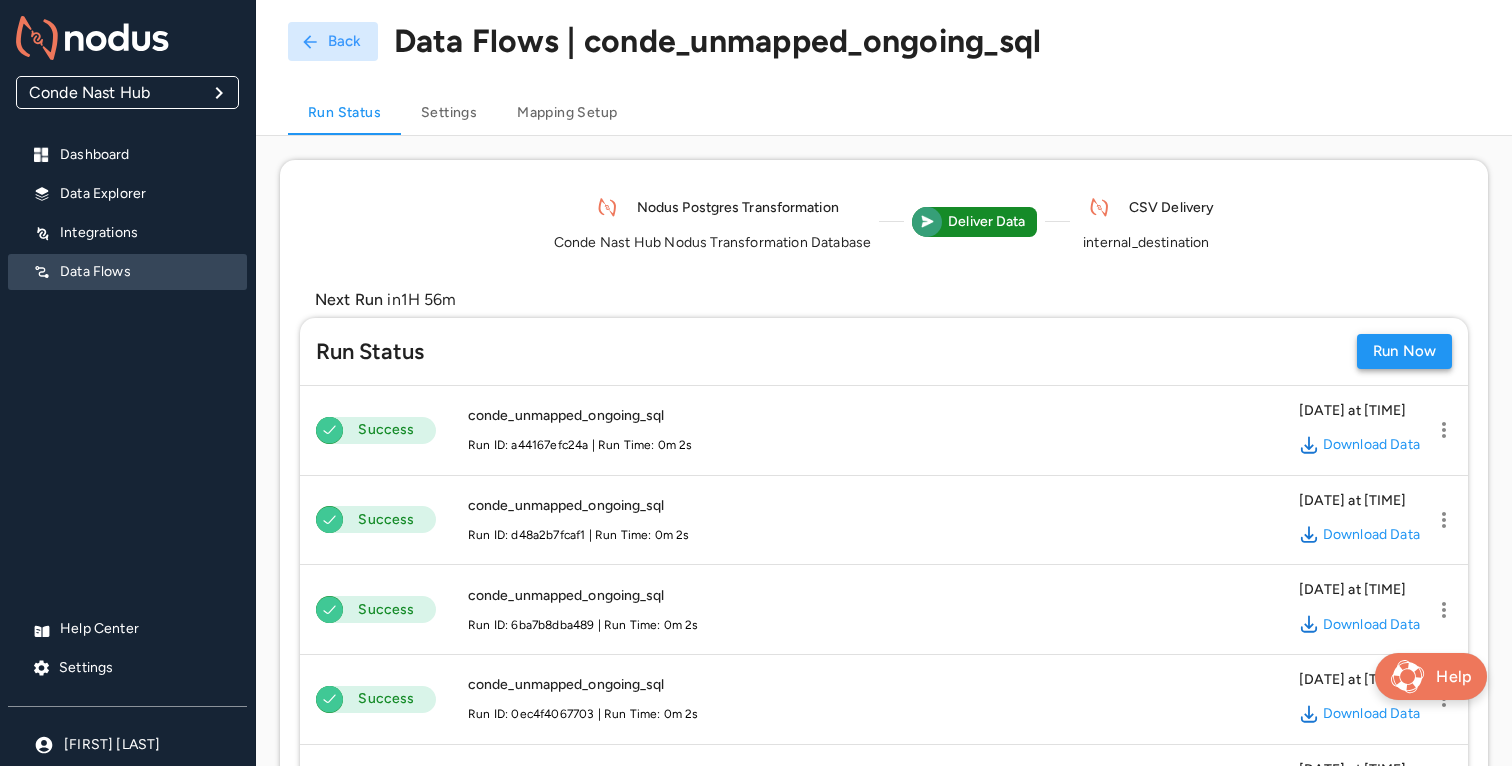 click on "Run Now" at bounding box center [1404, 351] 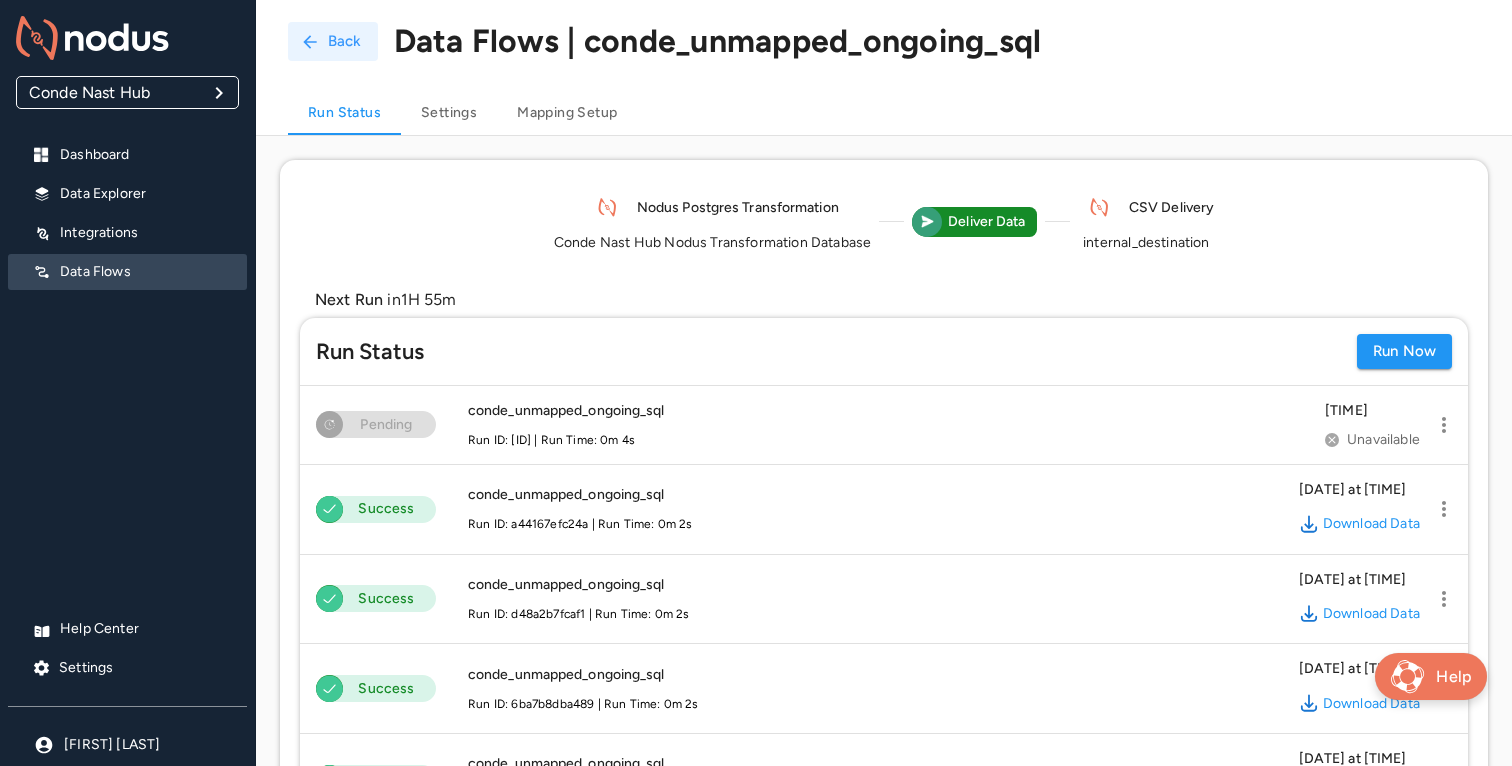 click on "Back" at bounding box center [333, 41] 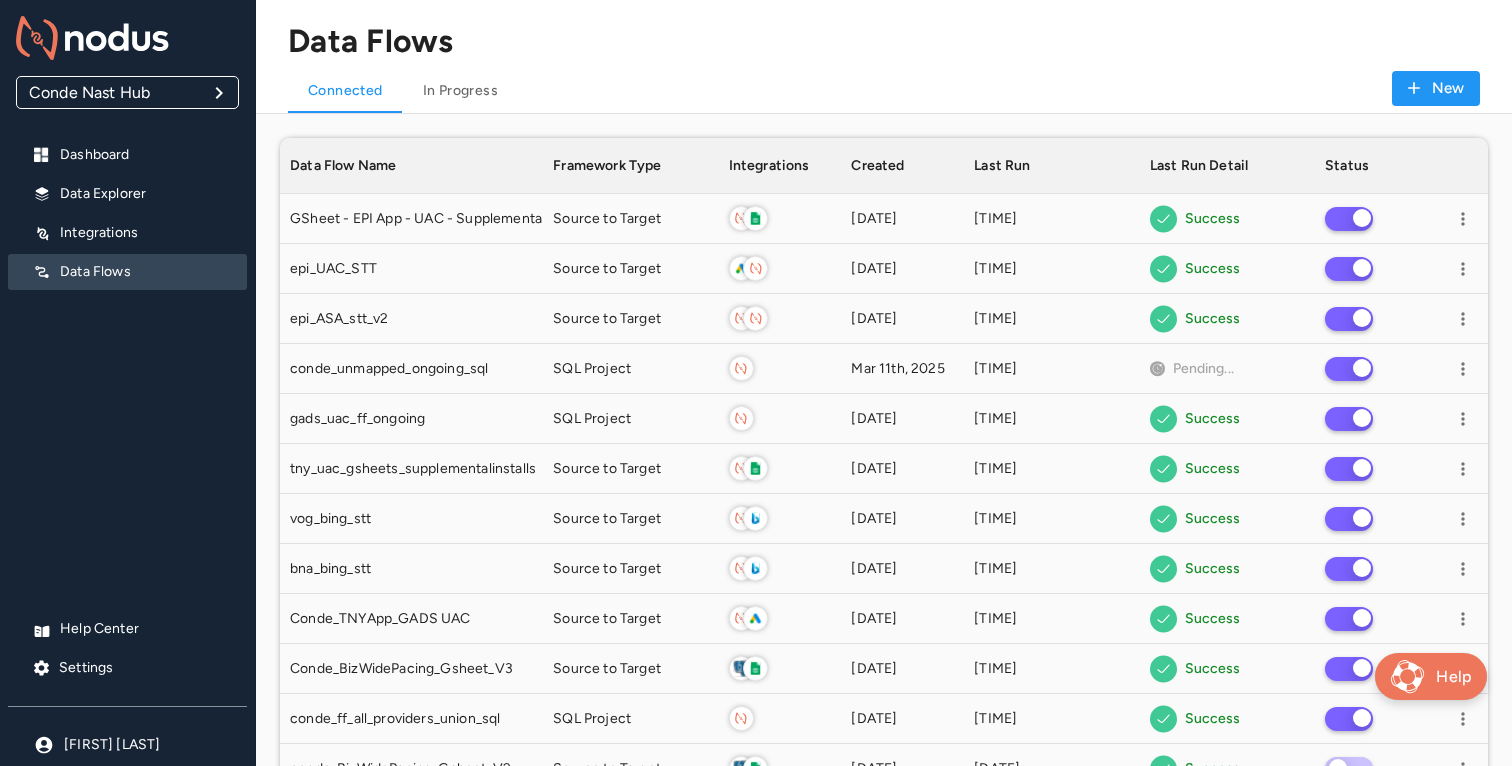 scroll, scrollTop: 1, scrollLeft: 1, axis: both 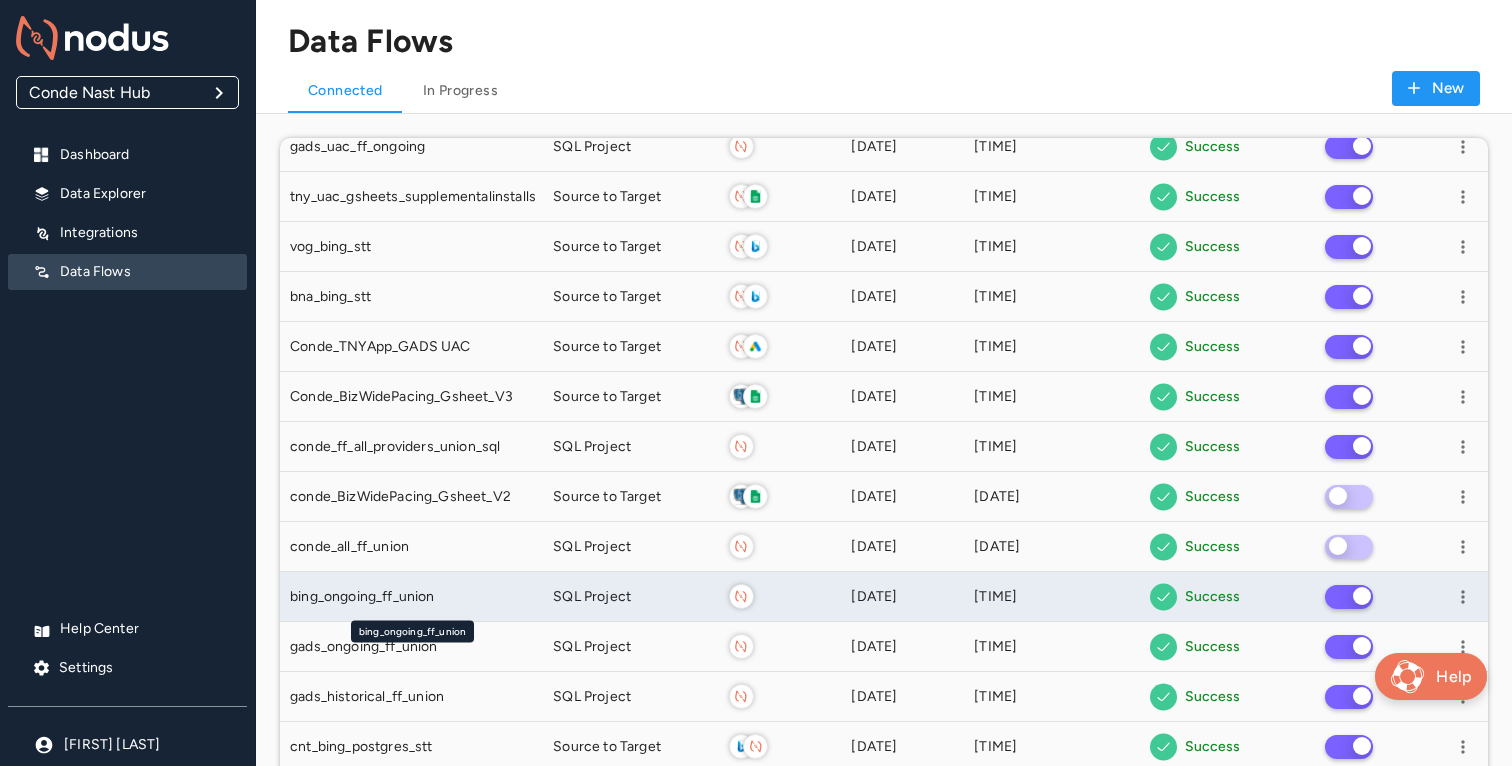 click on "bing_ongoing_ff_union" at bounding box center (411, 597) 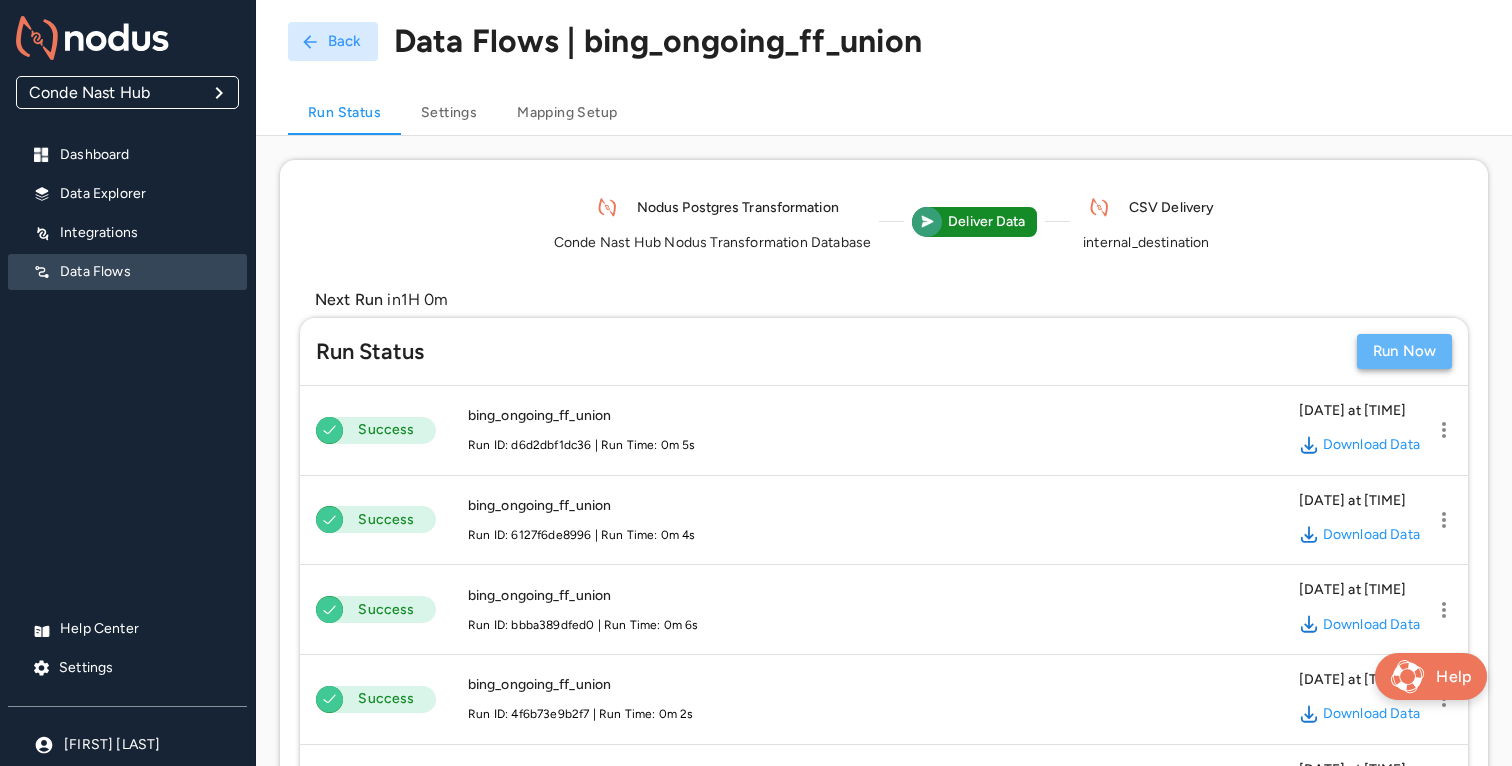 click on "Run Now" at bounding box center (1404, 351) 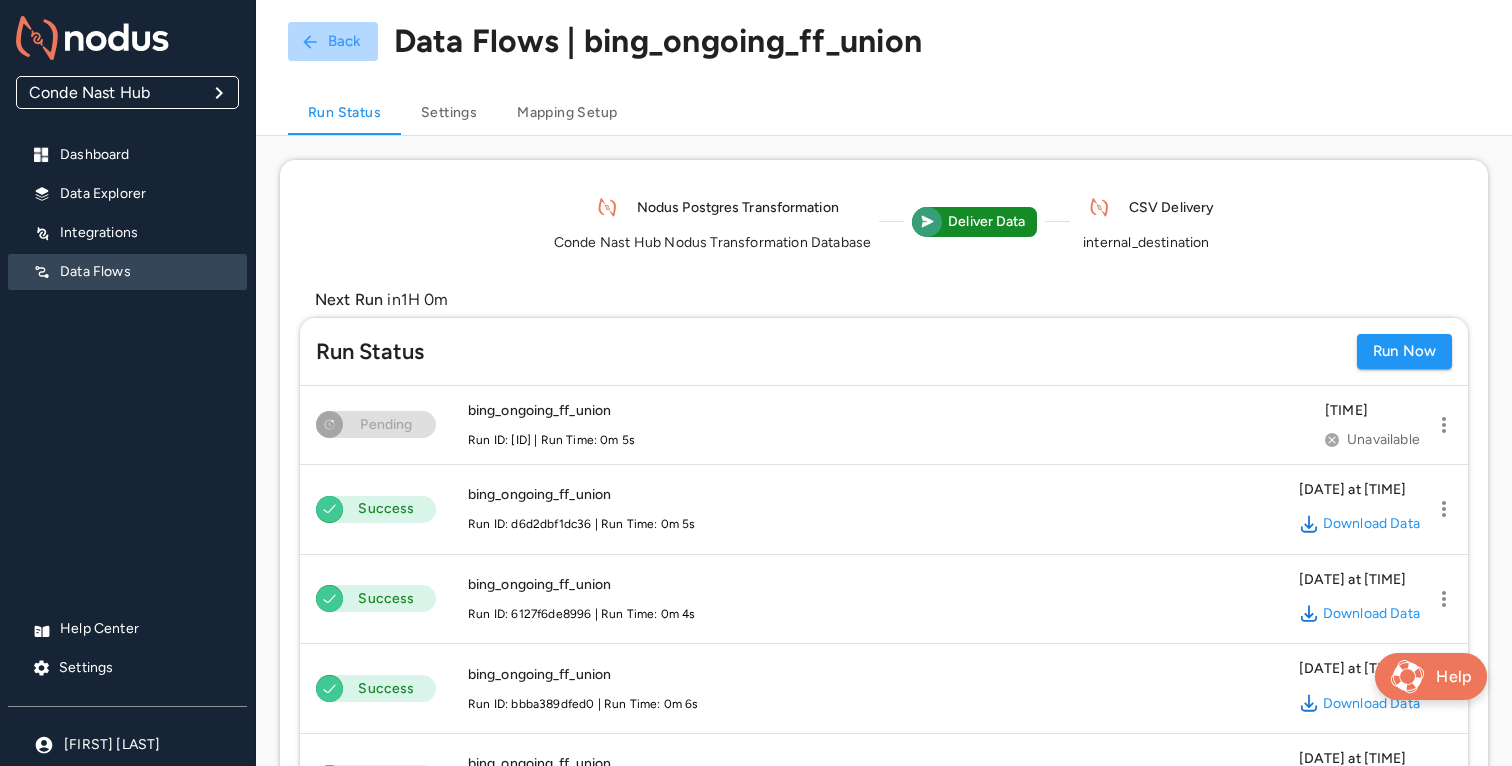 click on "Back" at bounding box center [333, 41] 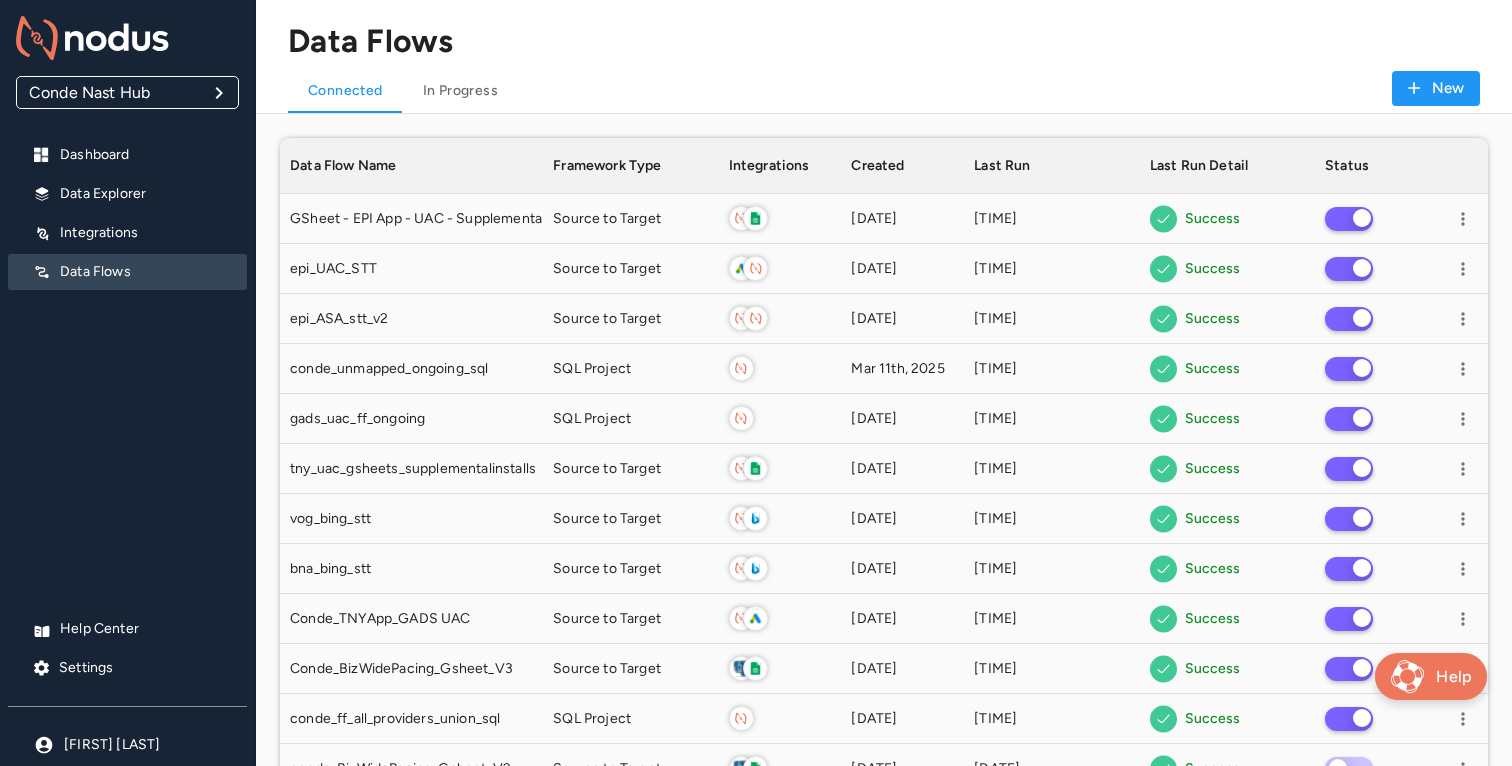 scroll, scrollTop: 1, scrollLeft: 1, axis: both 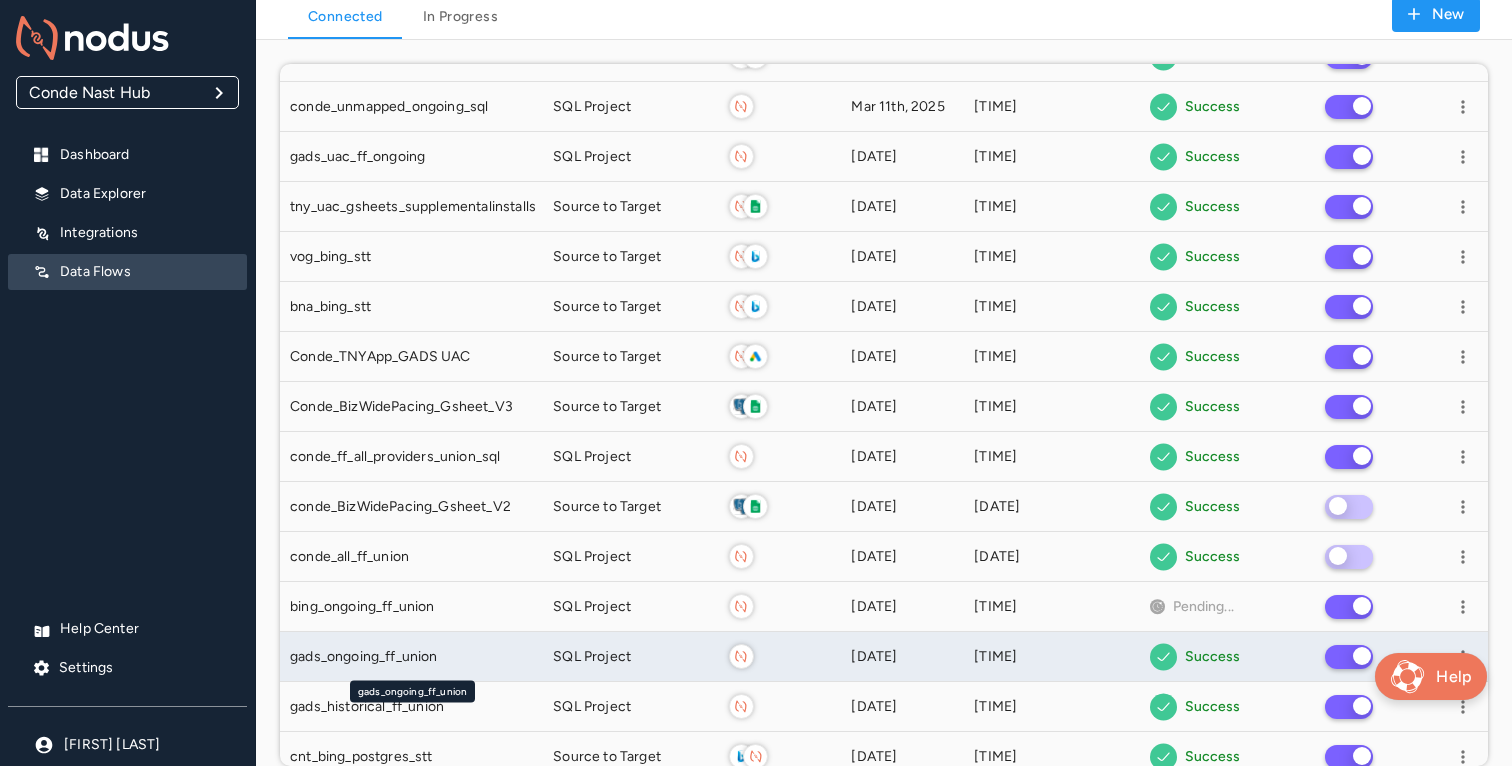 click on "gads_ongoing_ff_union" at bounding box center [411, 657] 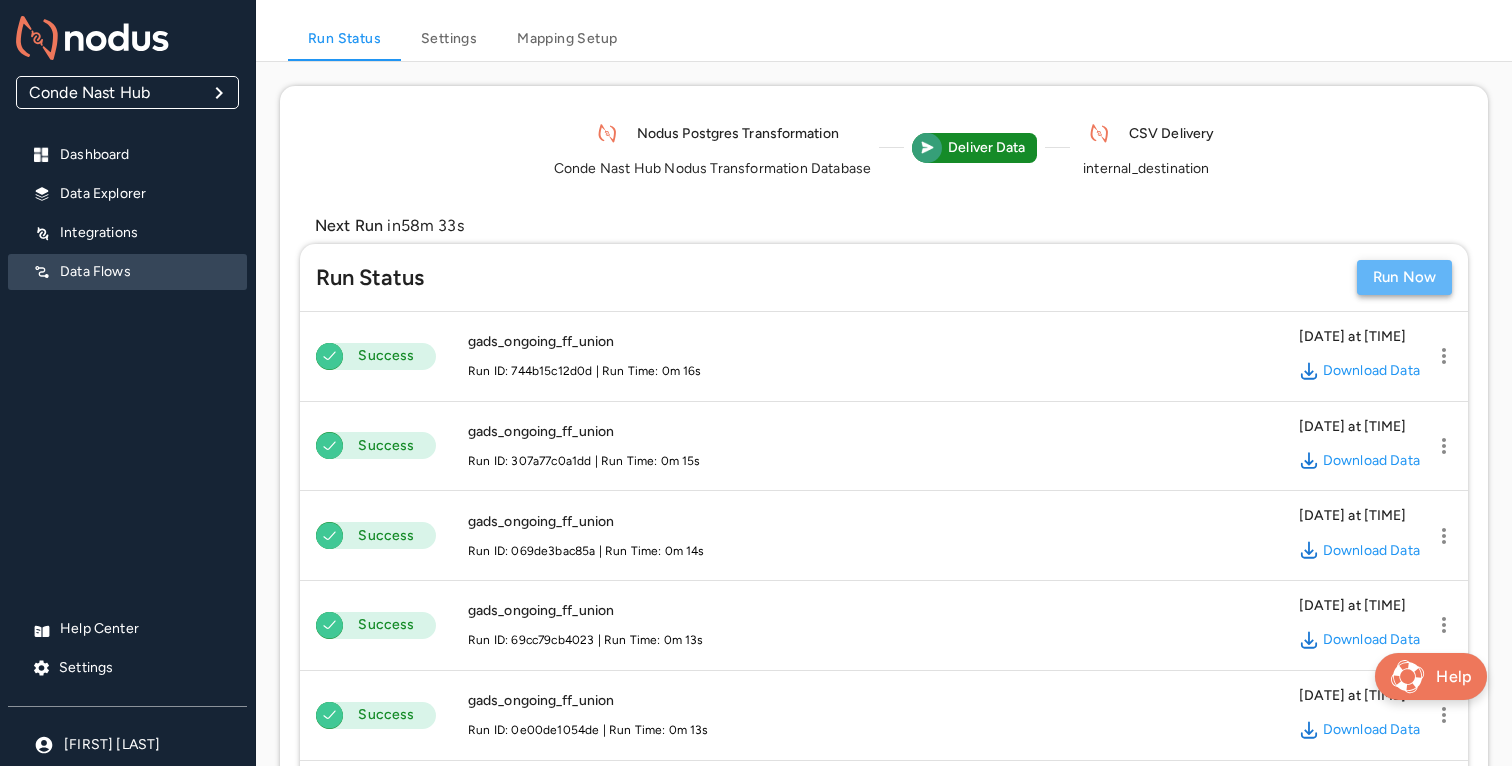 click on "Run Now" at bounding box center [1404, 277] 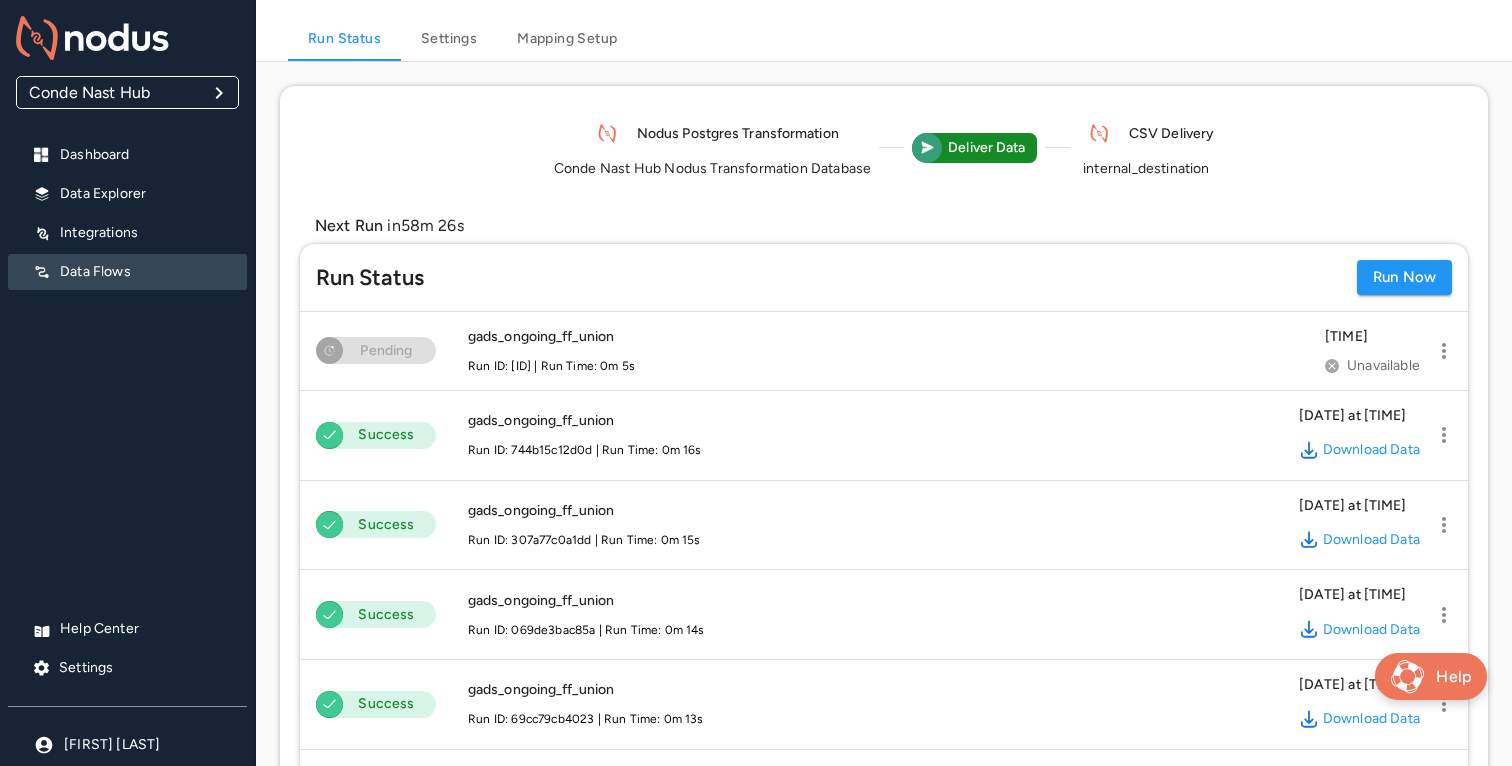 scroll, scrollTop: 0, scrollLeft: 0, axis: both 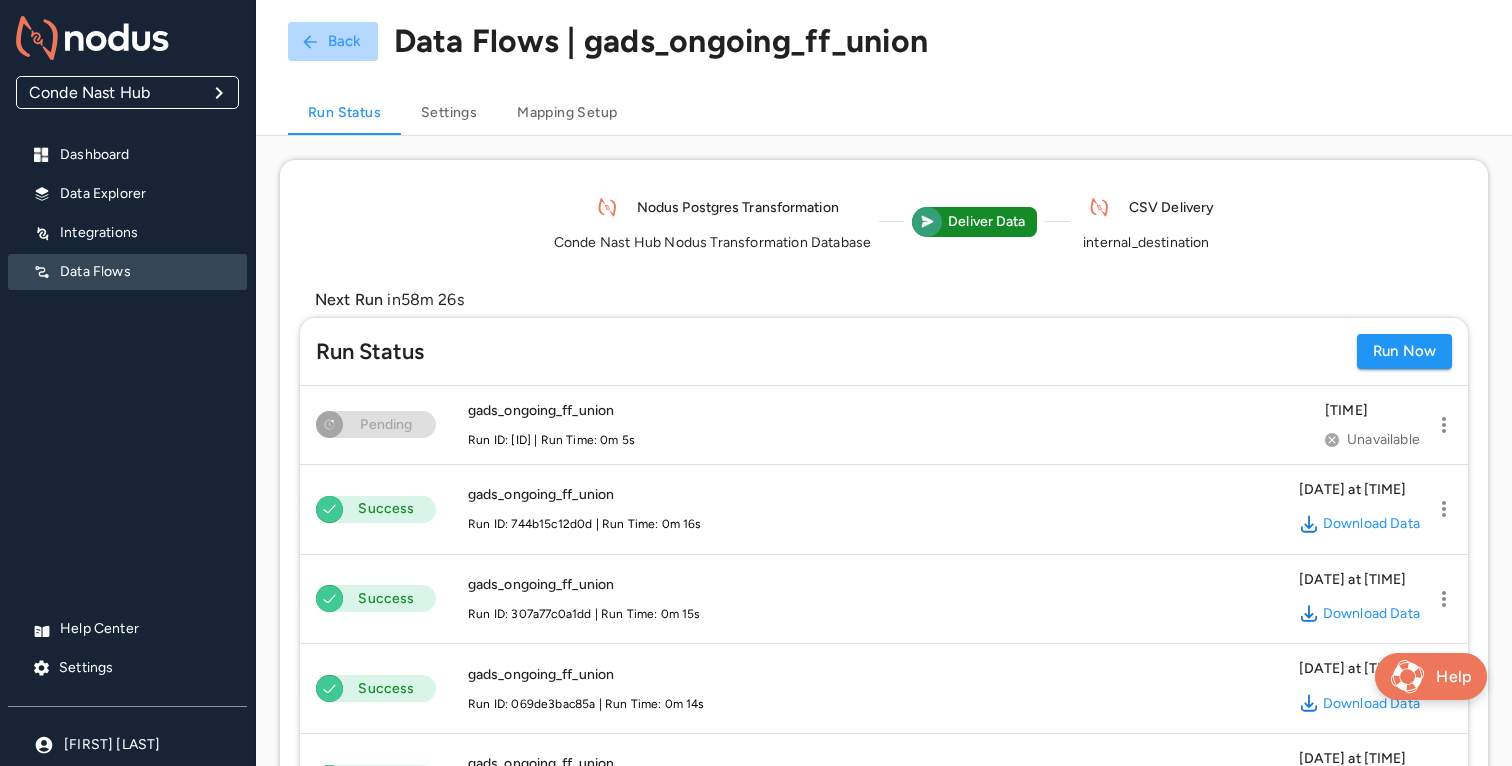 click on "Back" at bounding box center (333, 41) 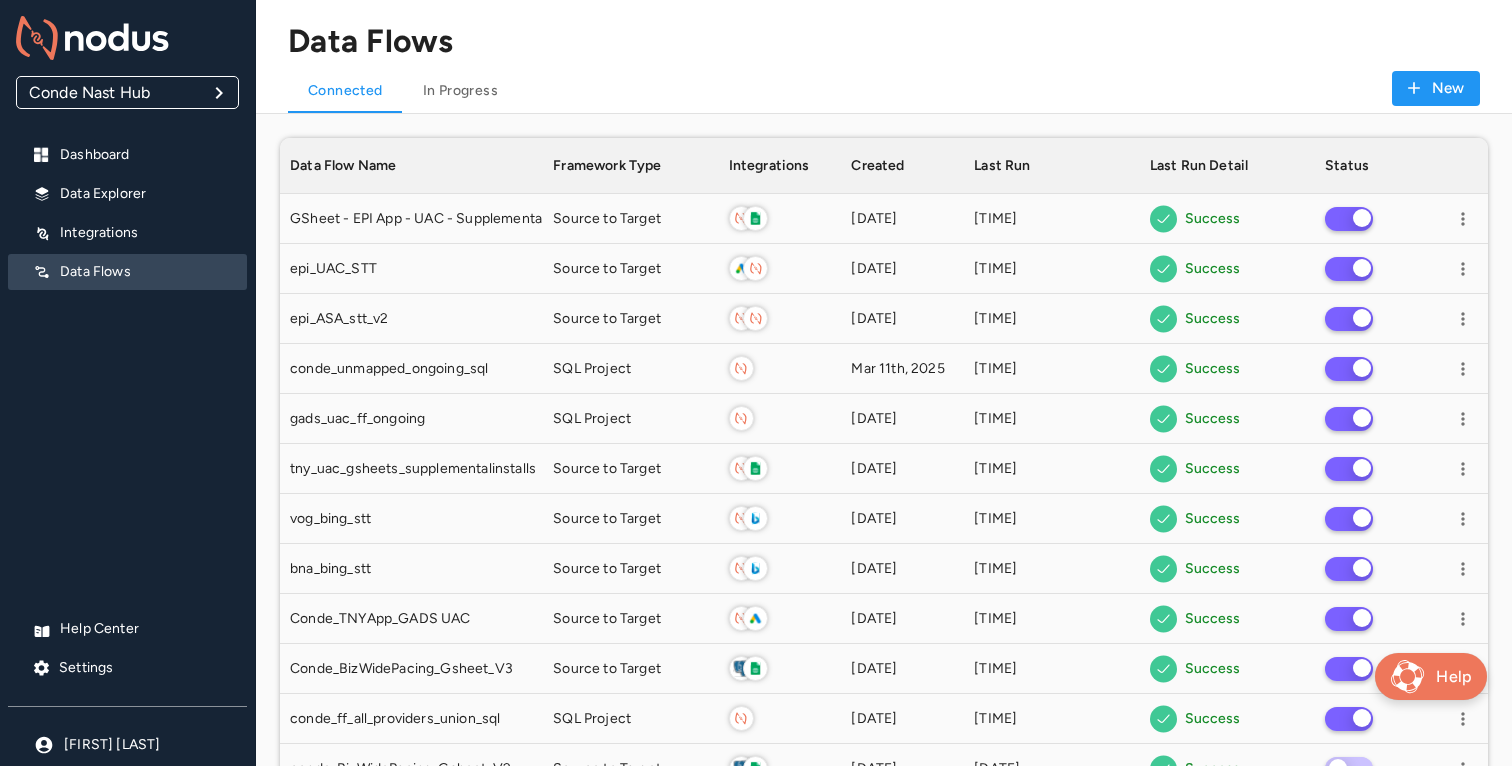scroll, scrollTop: 1, scrollLeft: 1, axis: both 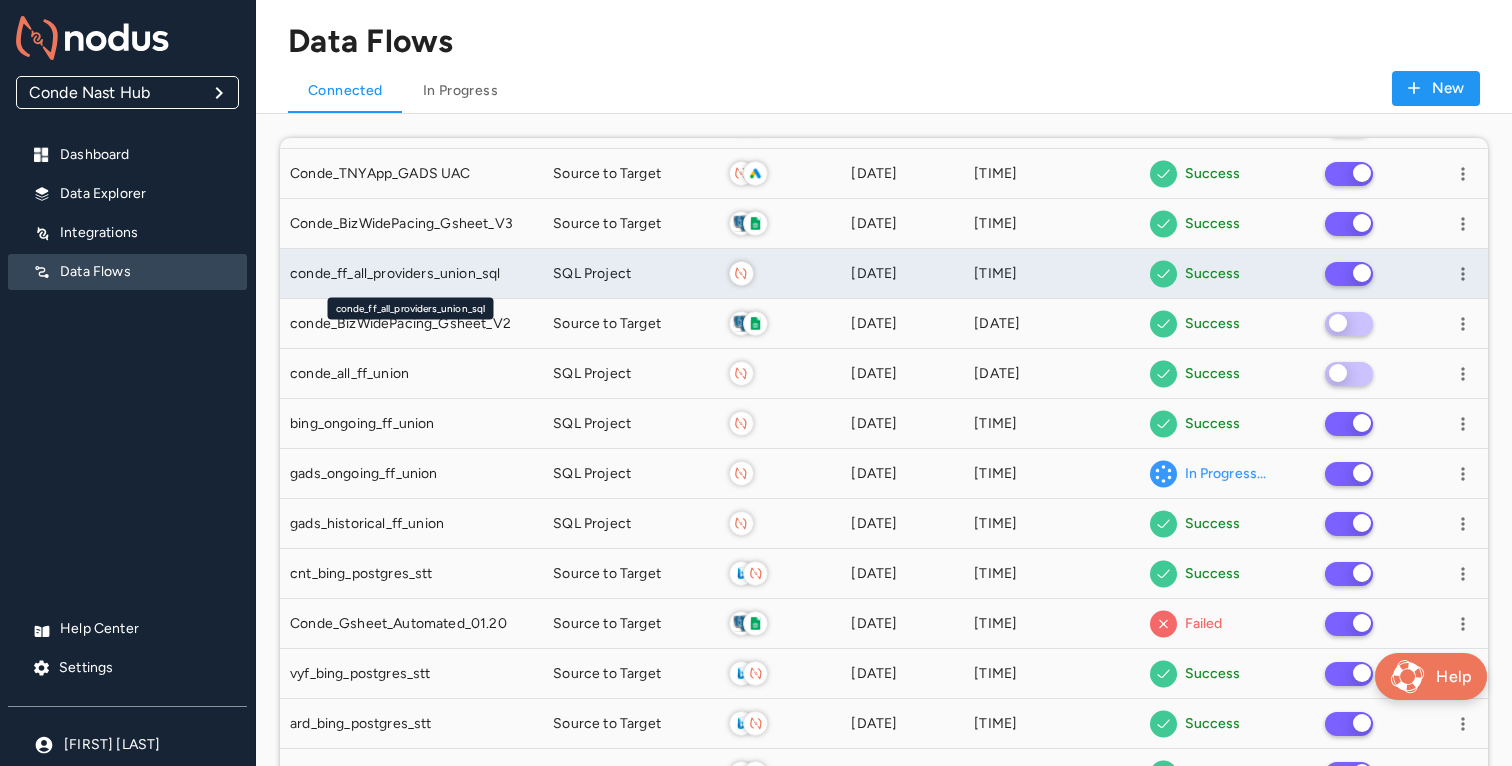 click on "conde_ff_all_providers_union_sql" at bounding box center [411, 303] 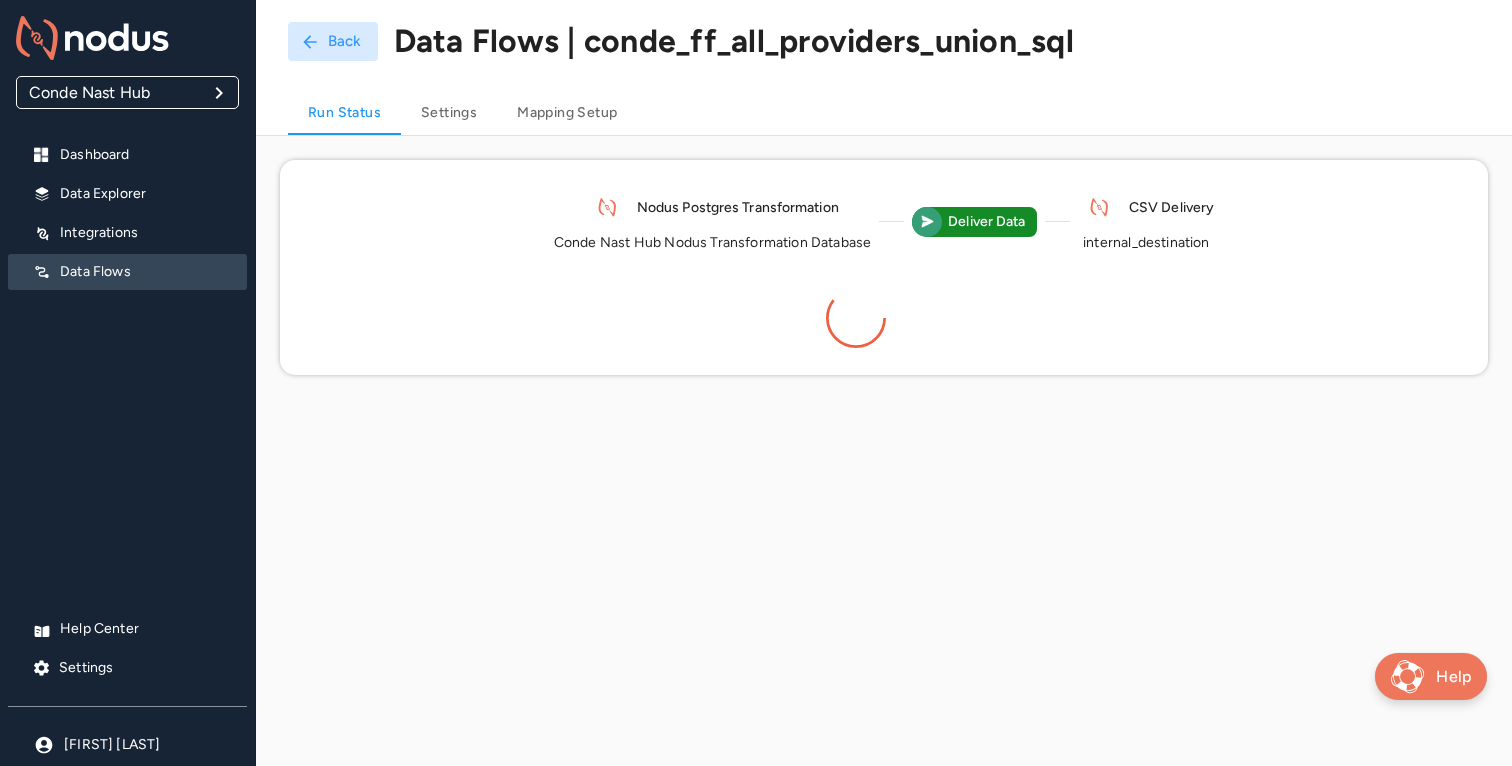 click on "Nodus Postgres Transformation Conde Nast Hub Nodus Transformation Database Deliver Data CSV Delivery internal_destination" at bounding box center (884, 267) 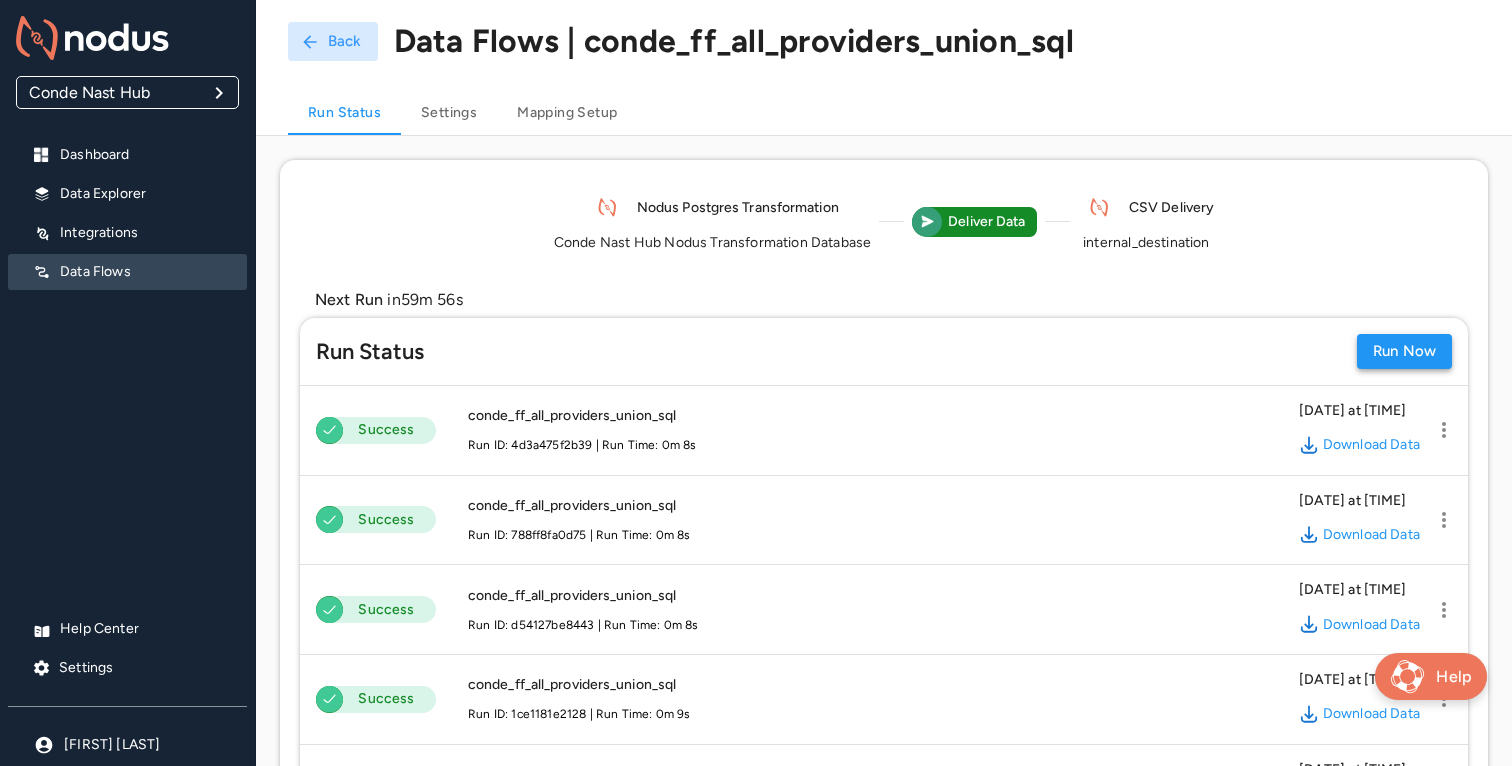 click on "Run Now" at bounding box center (1404, 351) 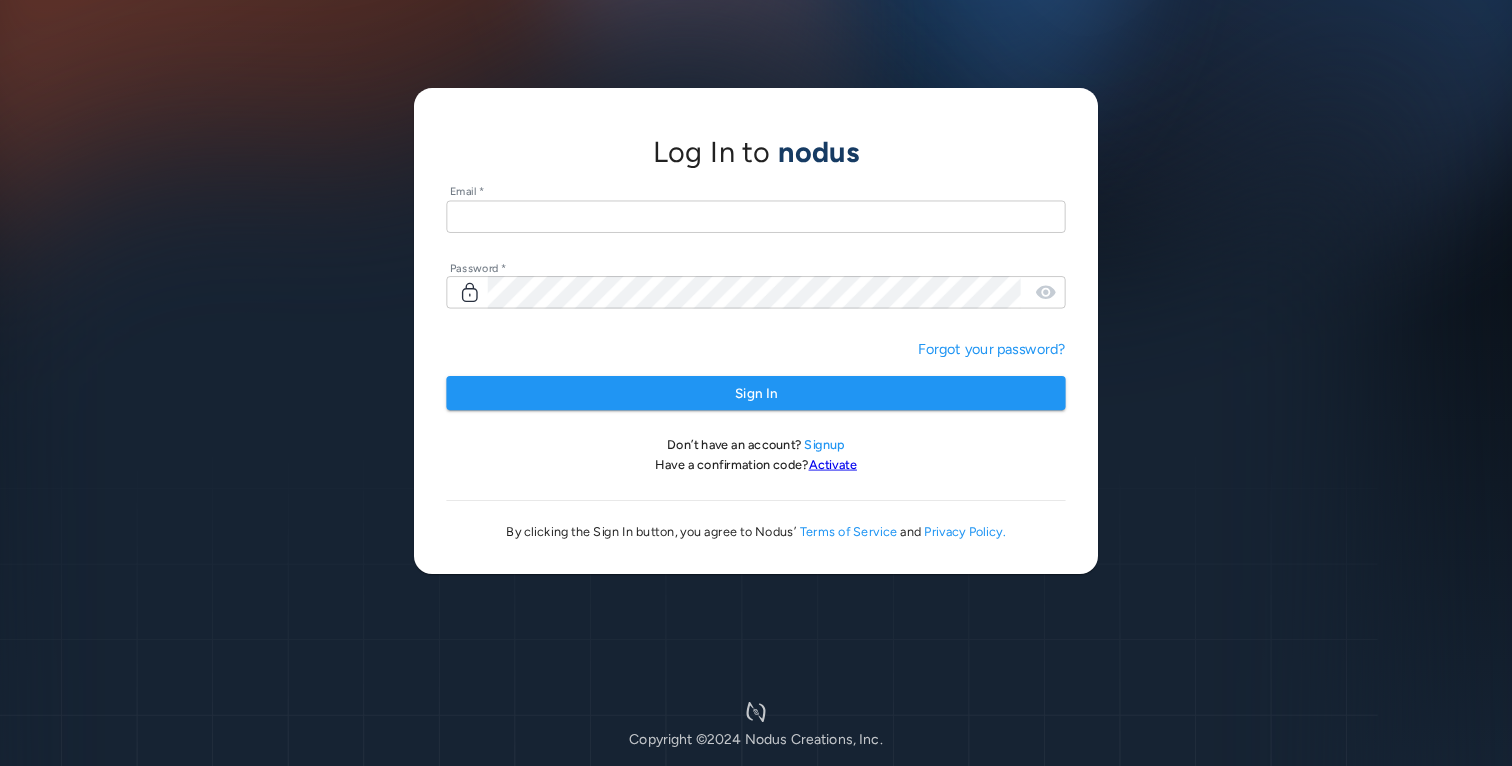 scroll, scrollTop: 0, scrollLeft: 0, axis: both 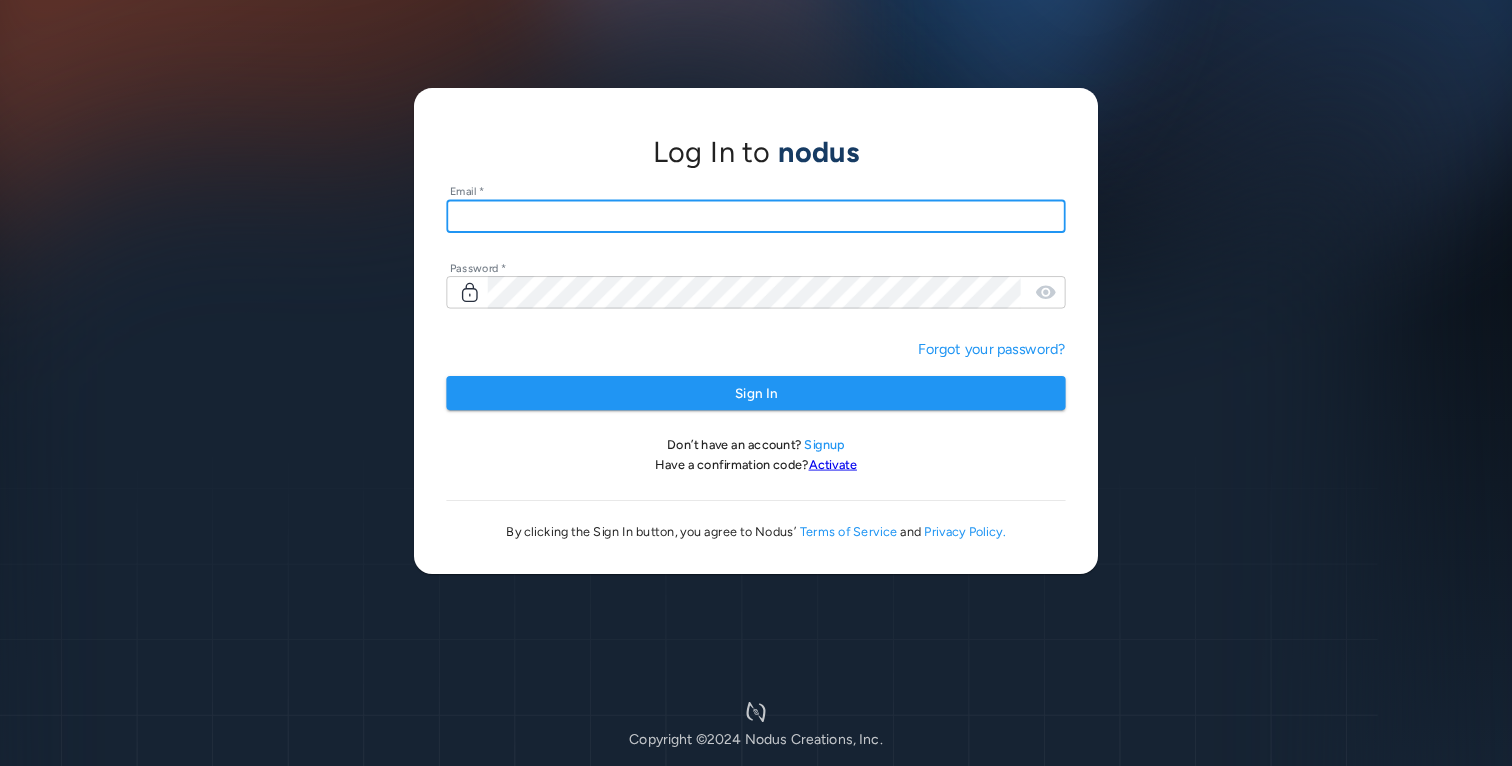 type on "**********" 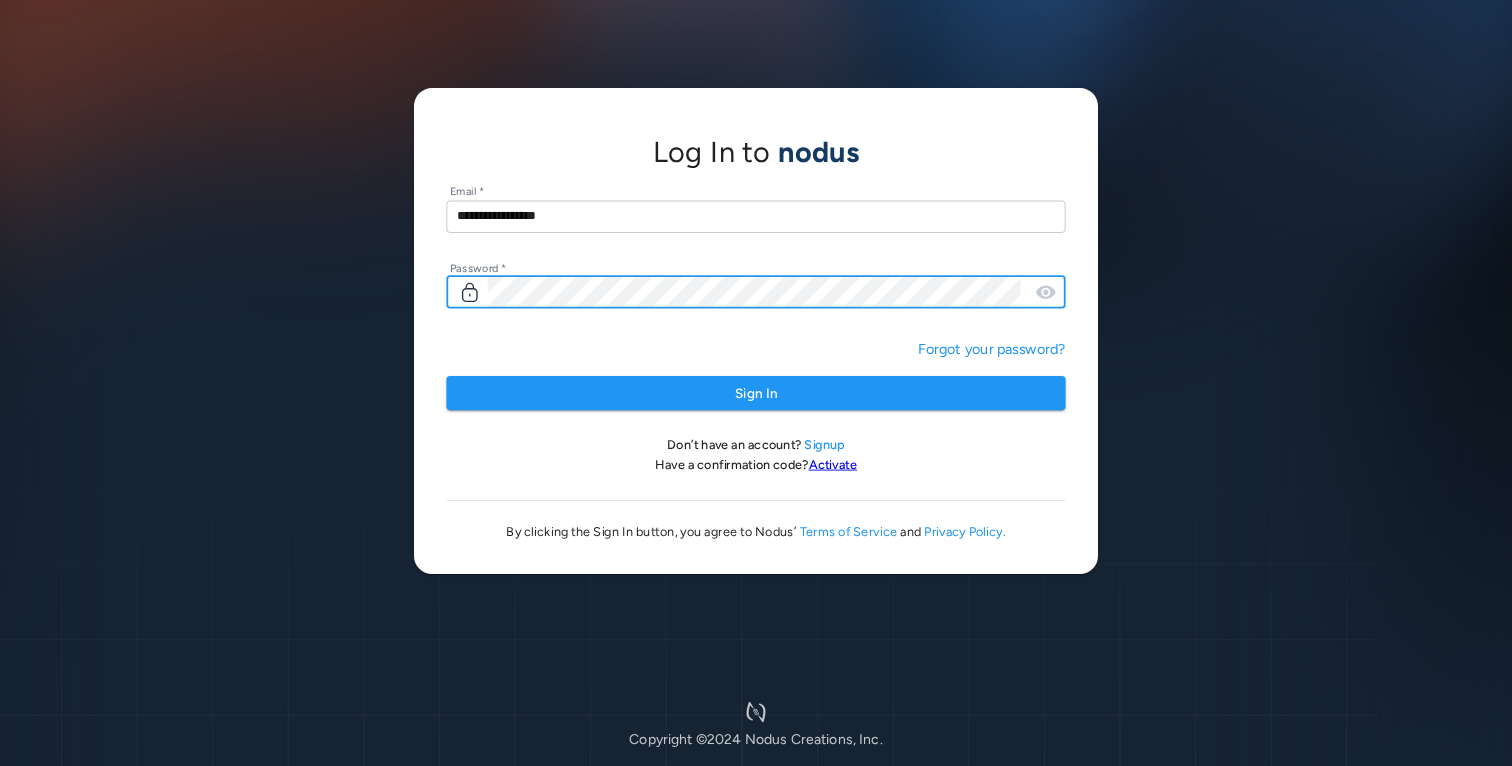 click on "Sign In" at bounding box center (755, 393) 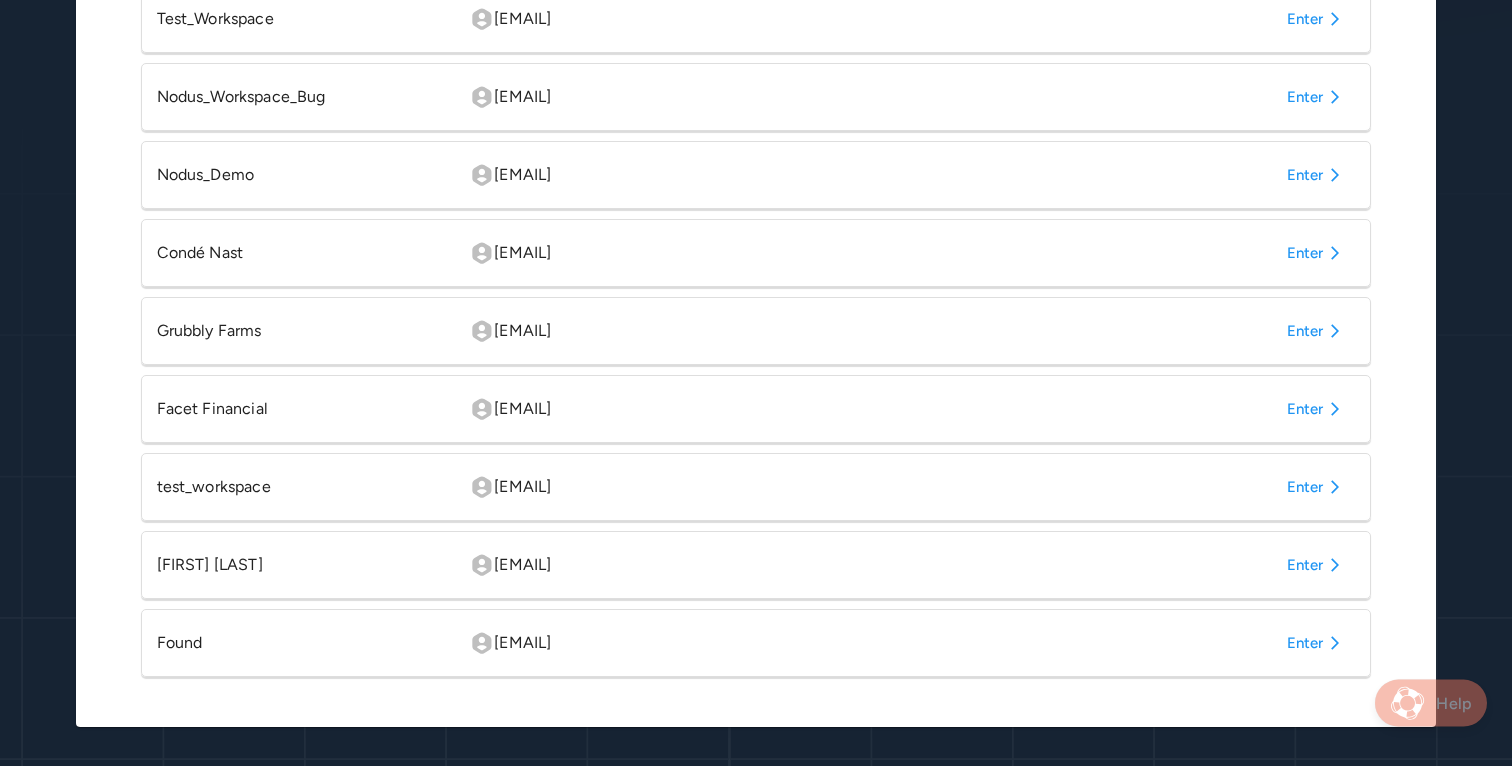 scroll, scrollTop: 825, scrollLeft: 0, axis: vertical 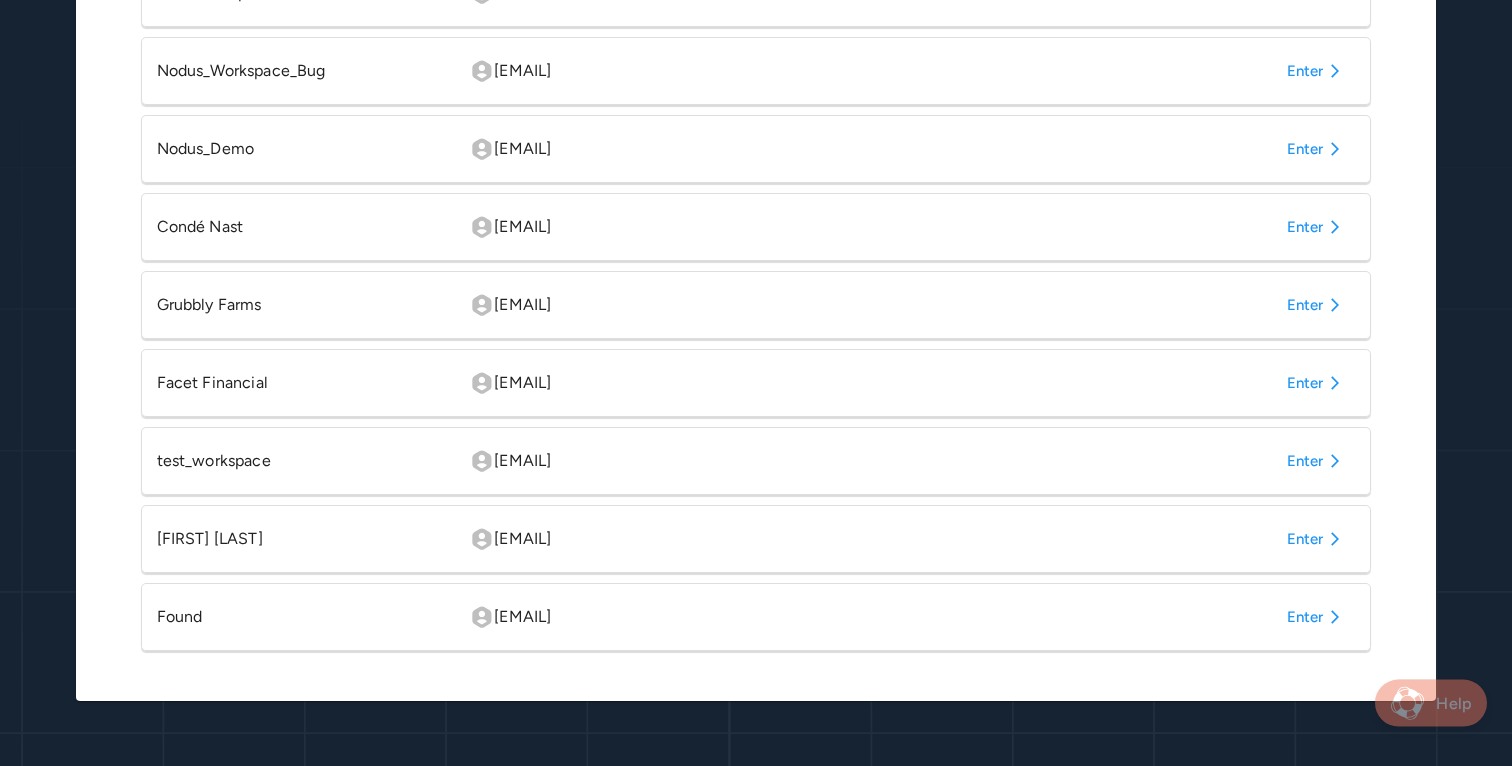 click on "Enter" at bounding box center (1317, 383) 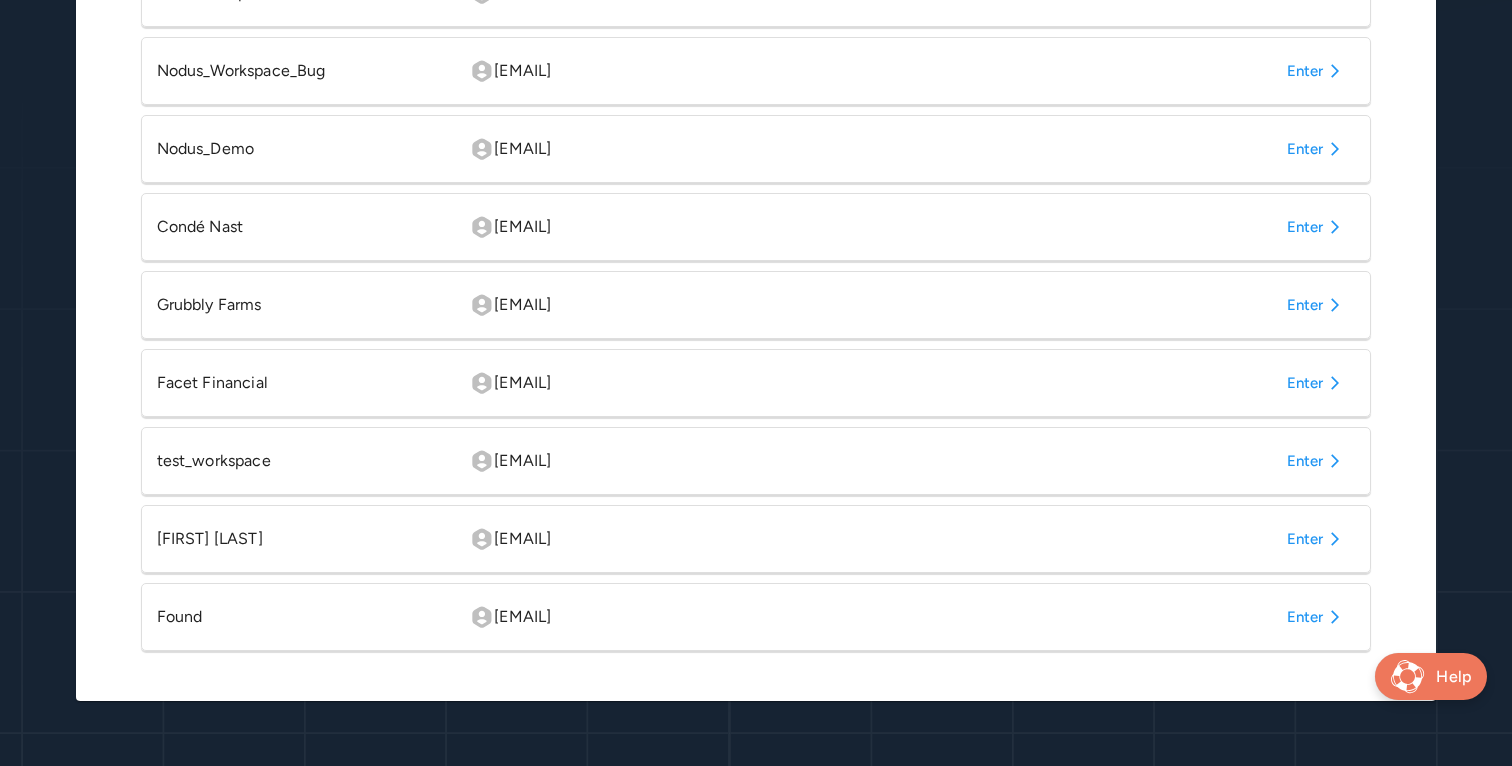 scroll, scrollTop: 0, scrollLeft: 0, axis: both 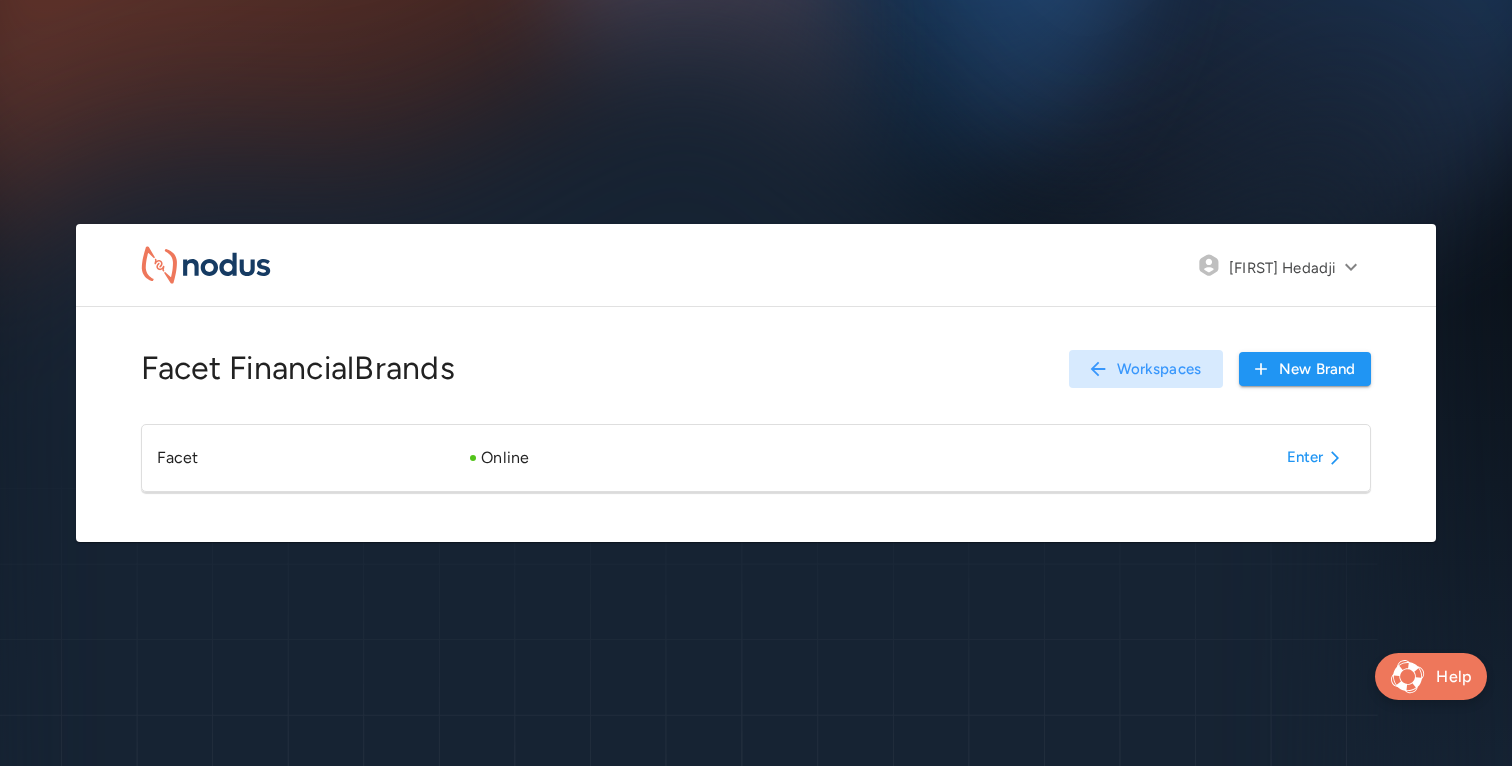 click on "Enter" at bounding box center (1317, 458) 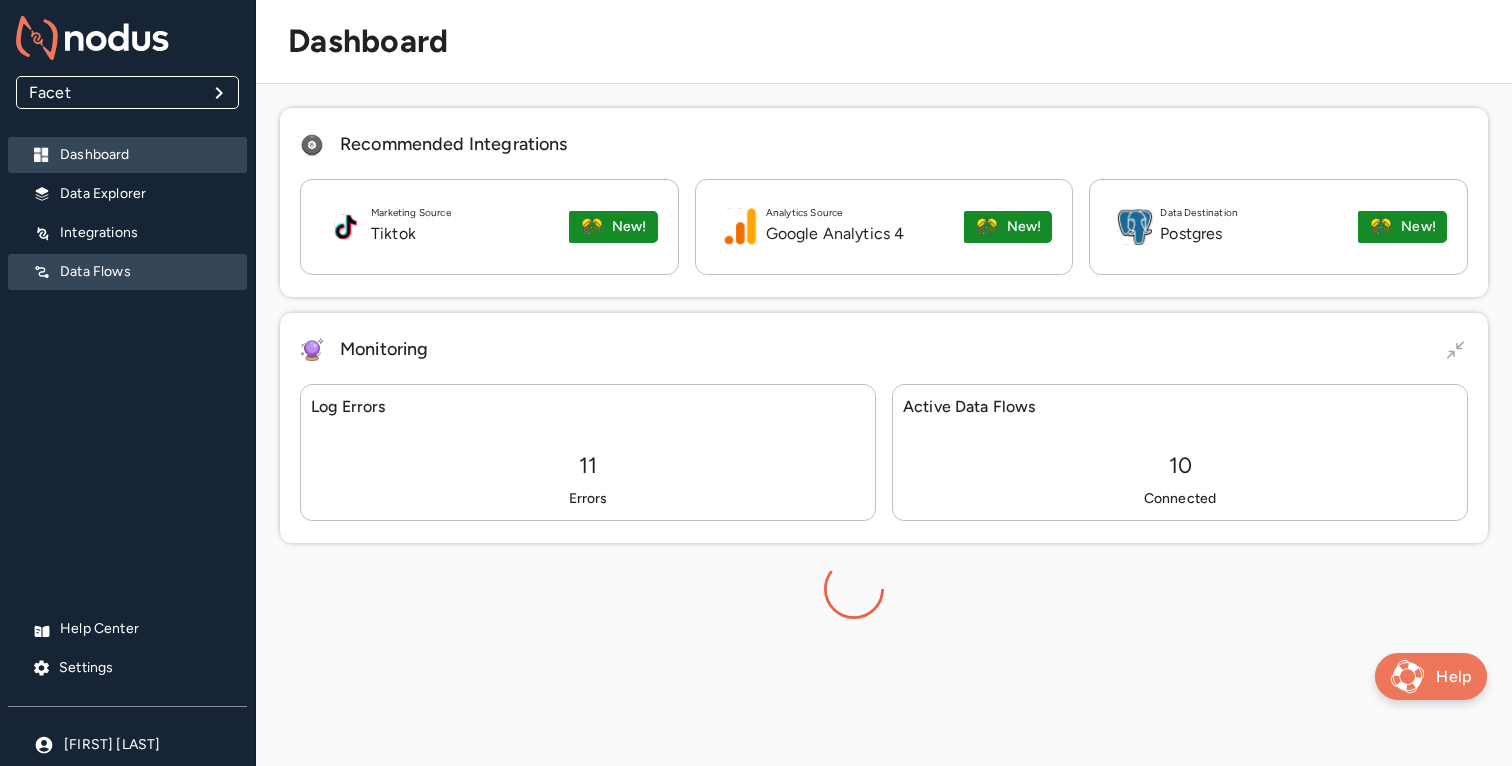 click on "Data Flows" at bounding box center (145, 272) 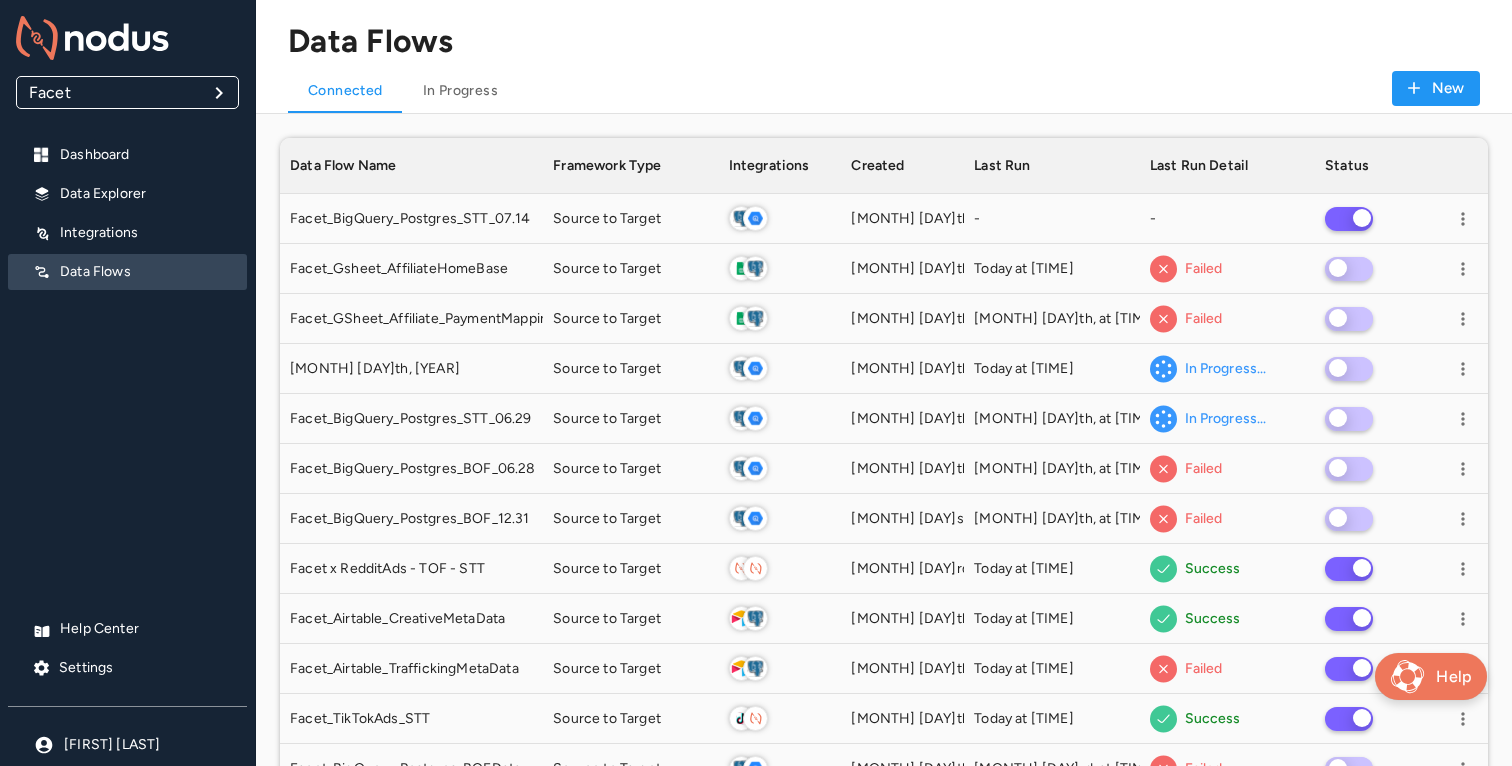 scroll, scrollTop: 1, scrollLeft: 1, axis: both 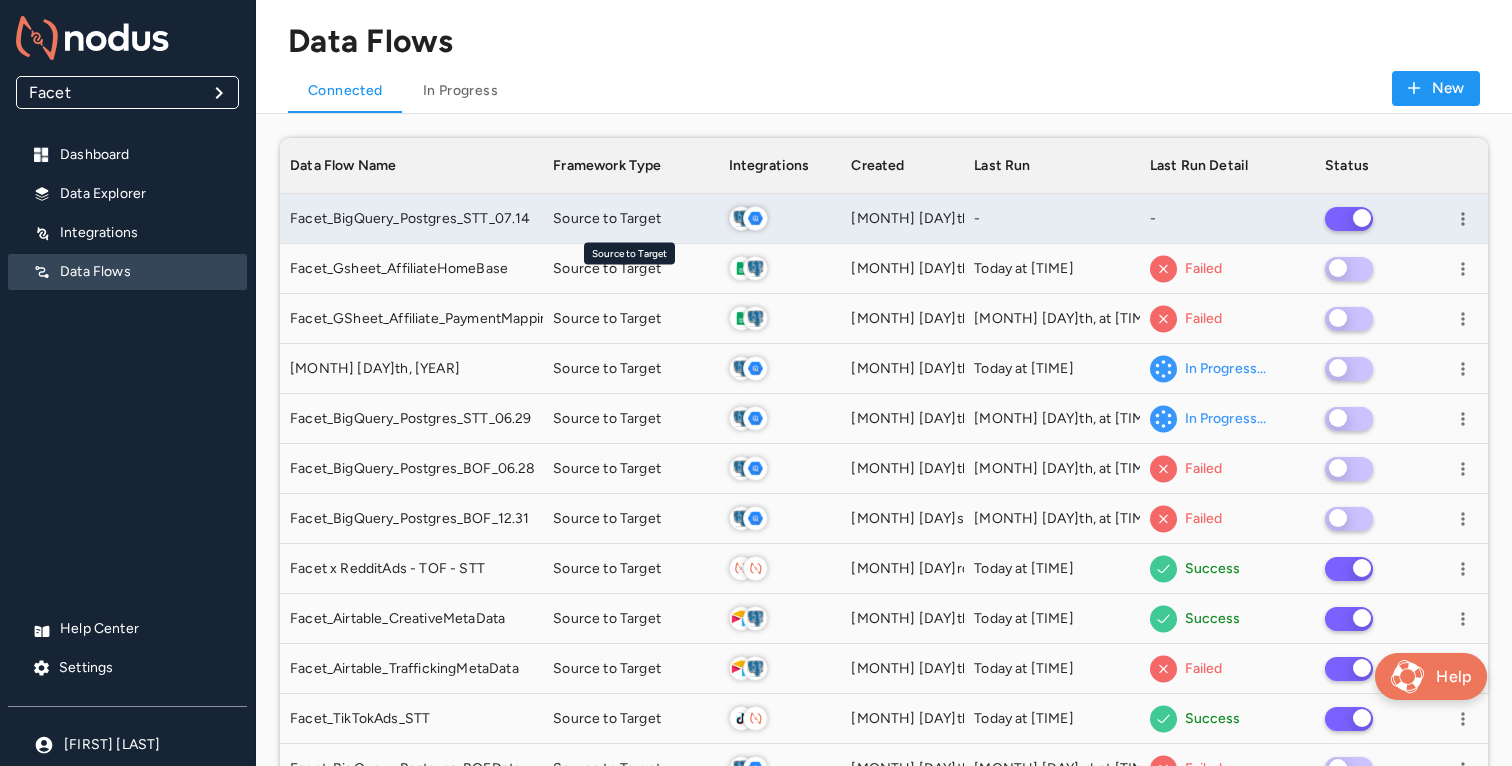 click on "Source to Target" at bounding box center [607, 219] 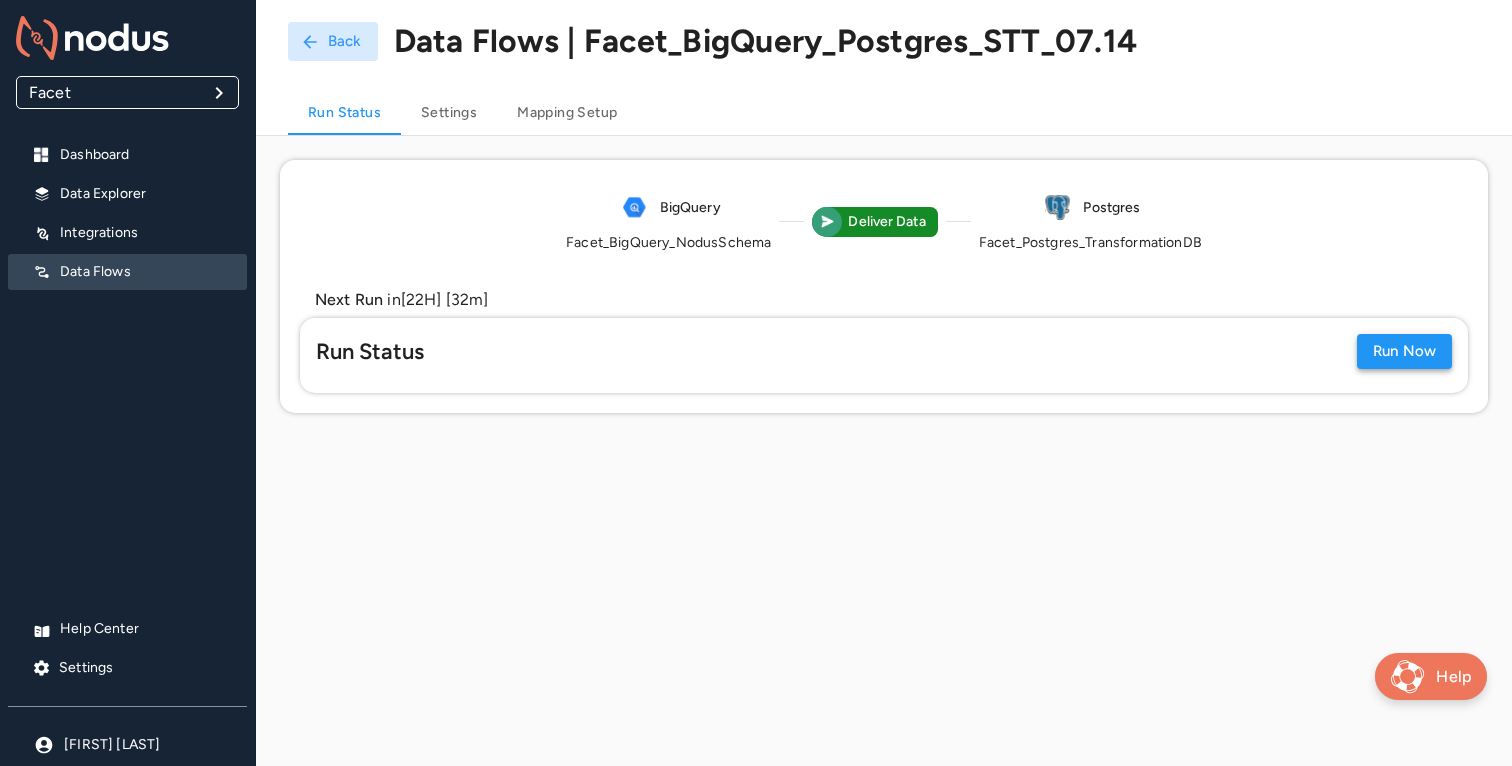 click on "Run Now" at bounding box center [1404, 351] 